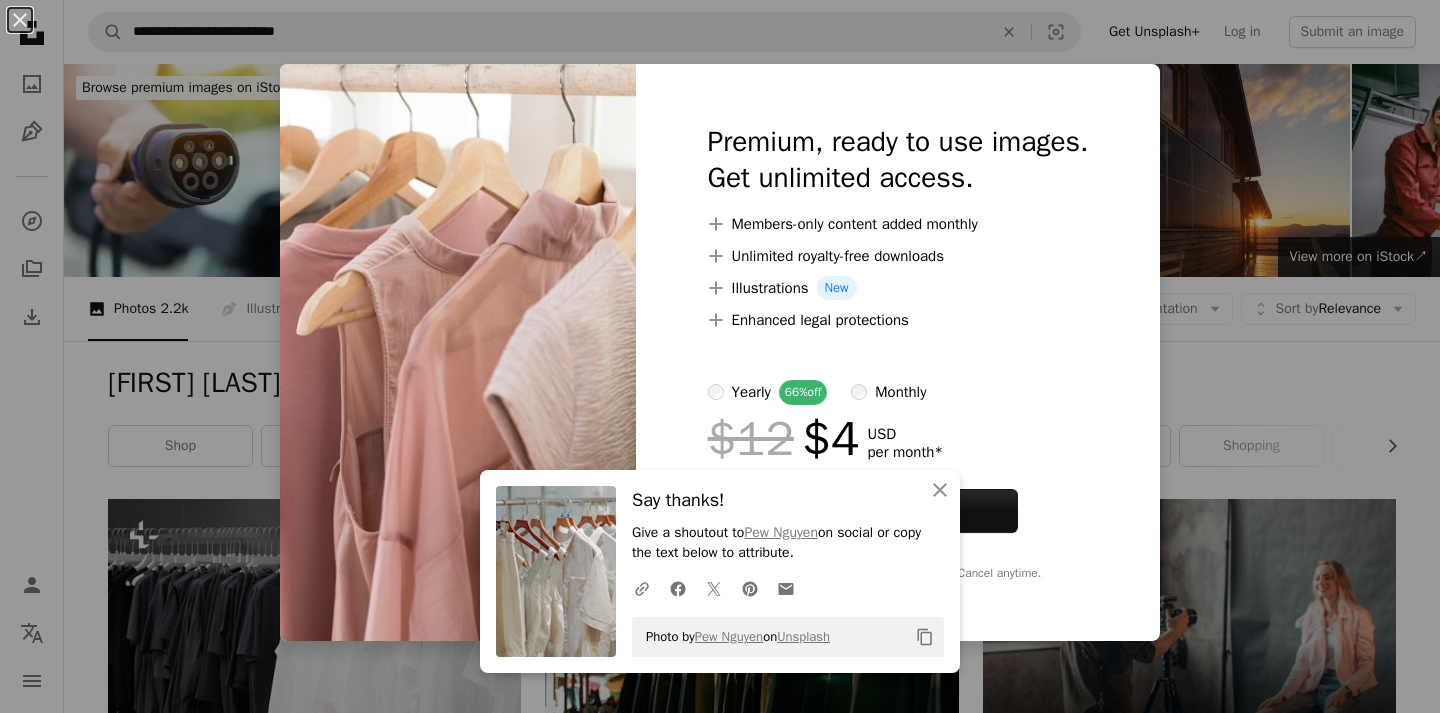 scroll, scrollTop: 4400, scrollLeft: 0, axis: vertical 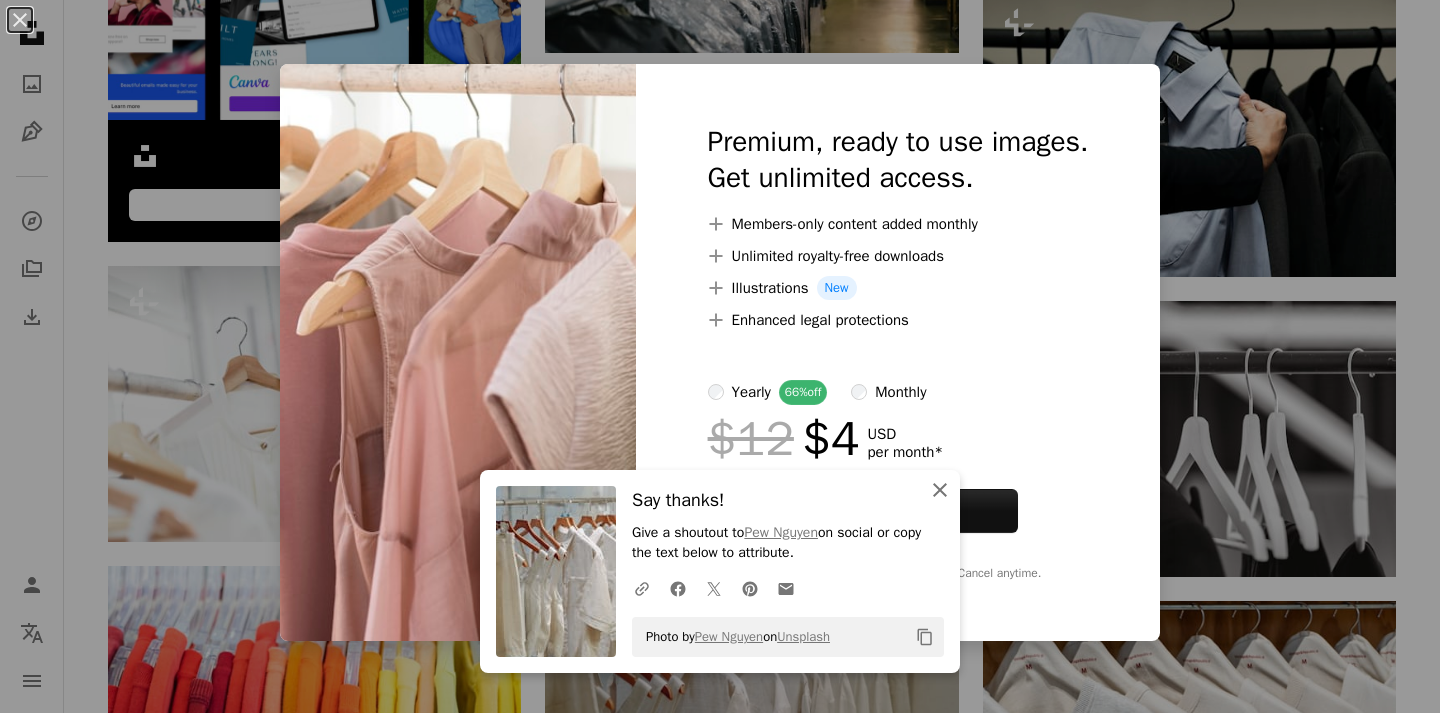 click on "An X shape" 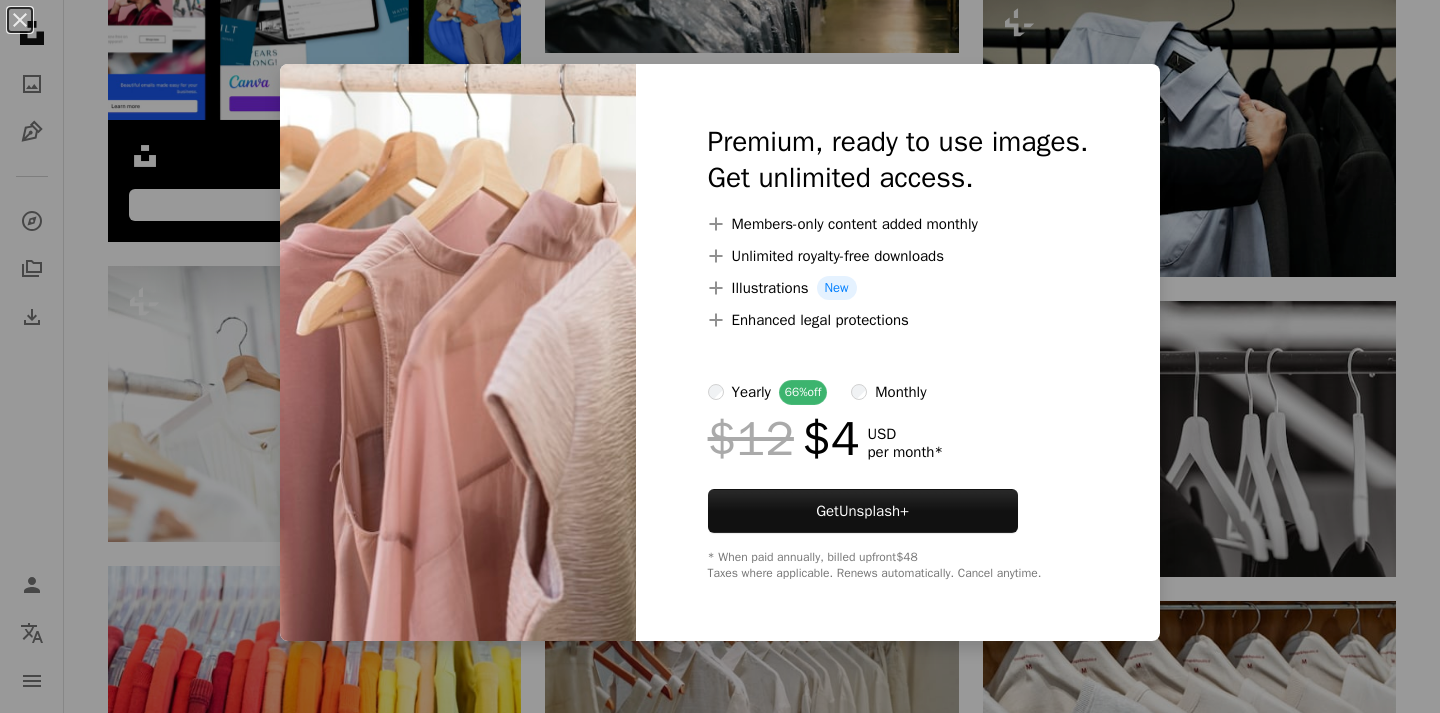 click on "An X shape Premium, ready to use images. Get unlimited access. A plus sign Members-only content added monthly A plus sign Unlimited royalty-free downloads A plus sign Illustrations  New A plus sign Enhanced legal protections yearly 66%  off monthly $12   $4 USD per month * Get  Unsplash+ * When paid annually, billed upfront  $48 Taxes where applicable. Renews automatically. Cancel anytime." at bounding box center [720, 356] 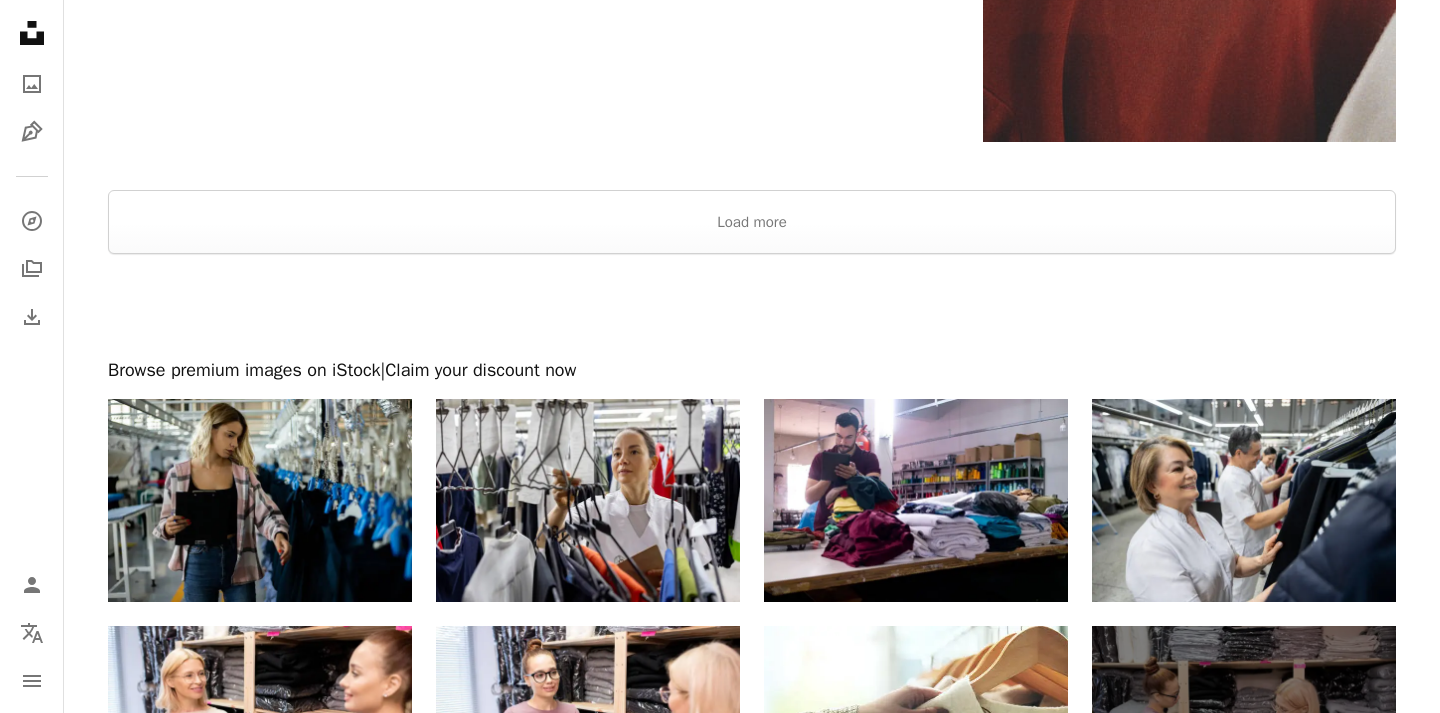 scroll, scrollTop: 8255, scrollLeft: 0, axis: vertical 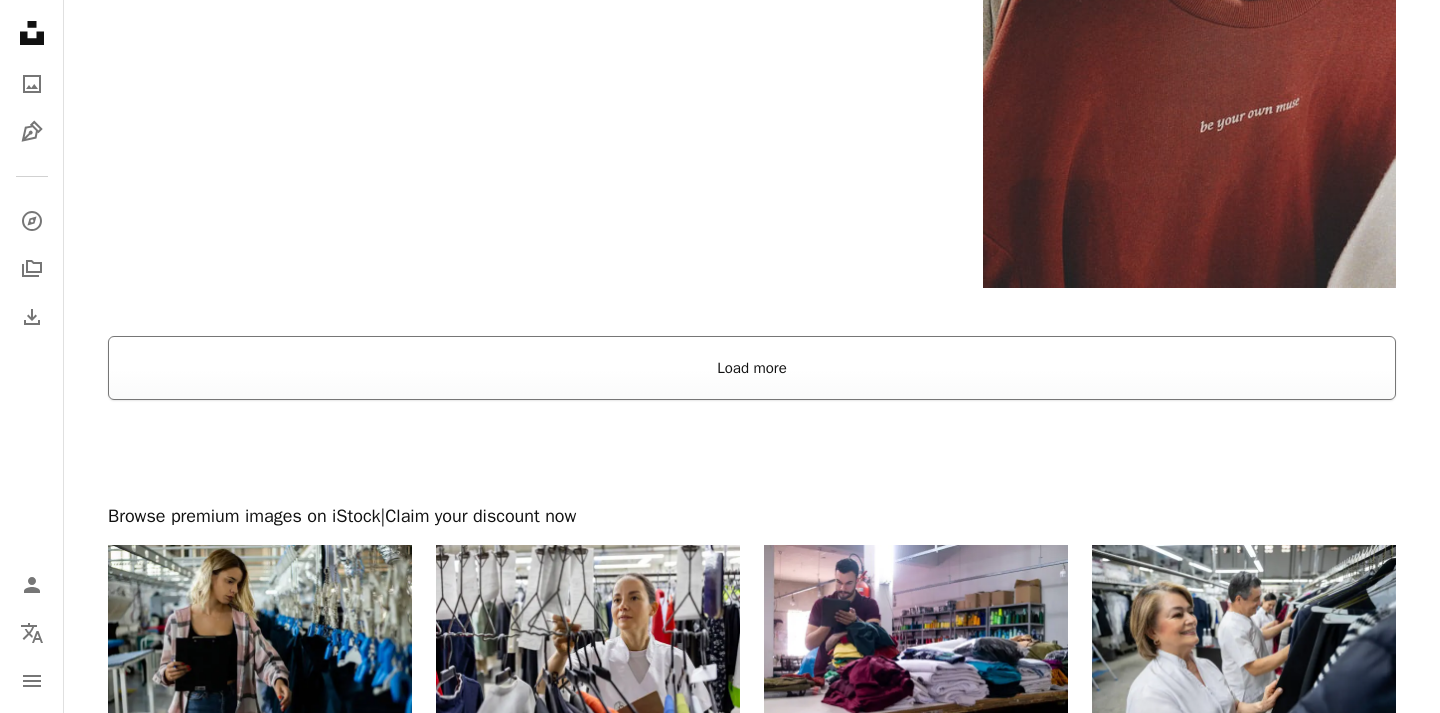 click on "Load more" at bounding box center [752, 368] 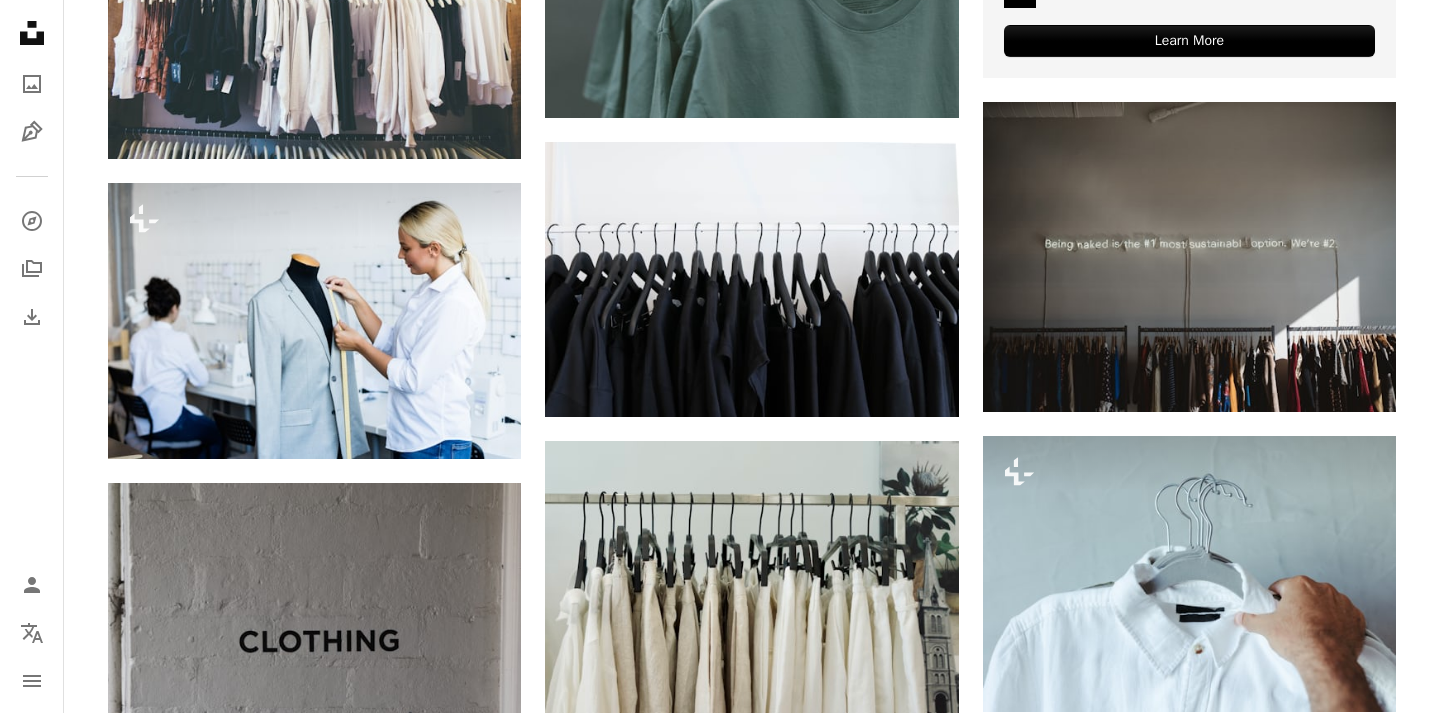 scroll, scrollTop: 0, scrollLeft: 0, axis: both 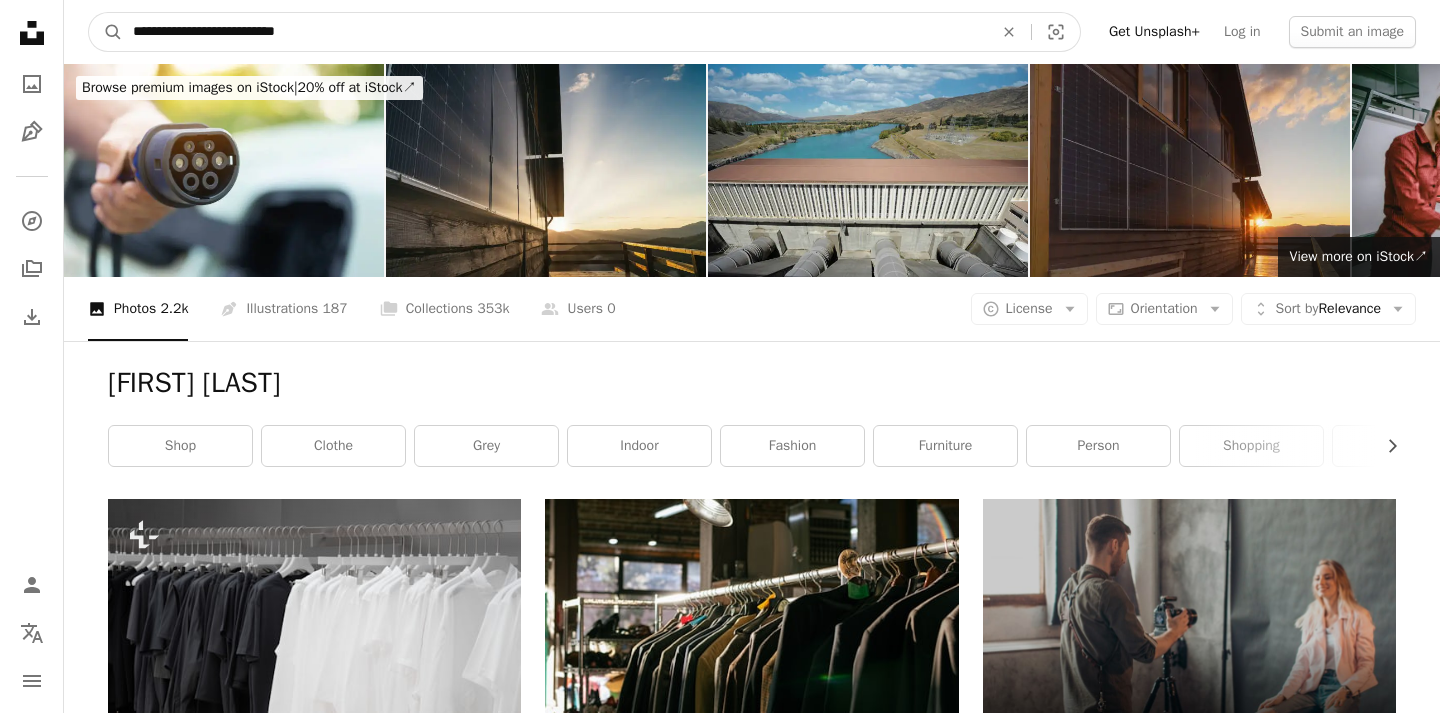 click on "**********" at bounding box center [555, 32] 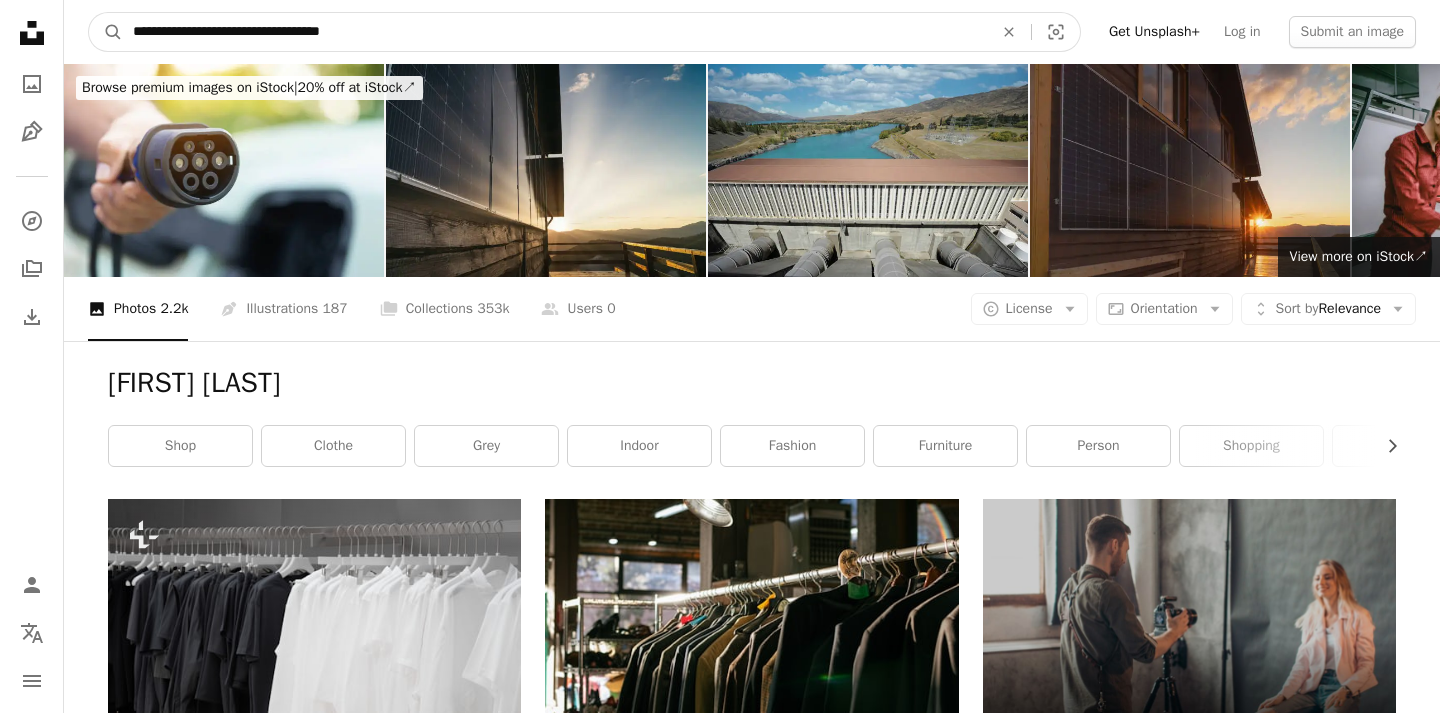 type on "**********" 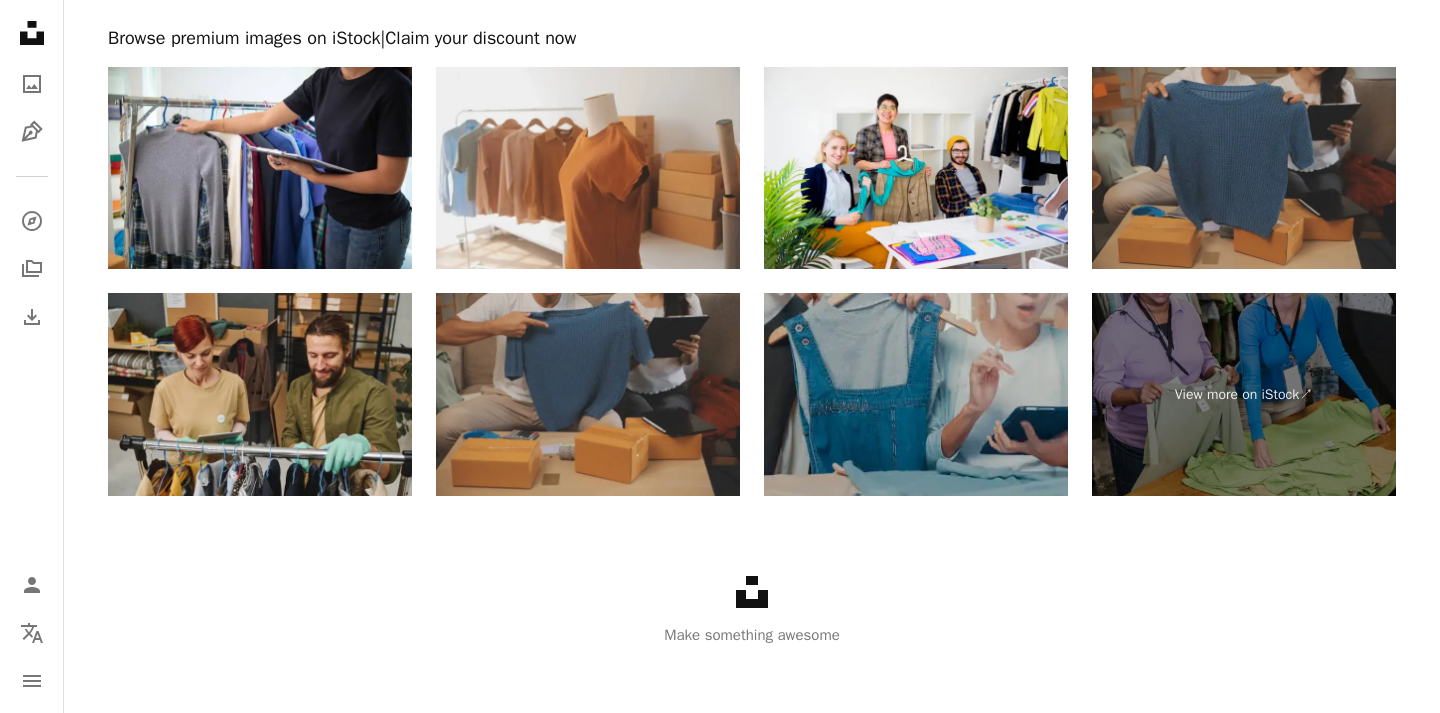 scroll, scrollTop: 3059, scrollLeft: 0, axis: vertical 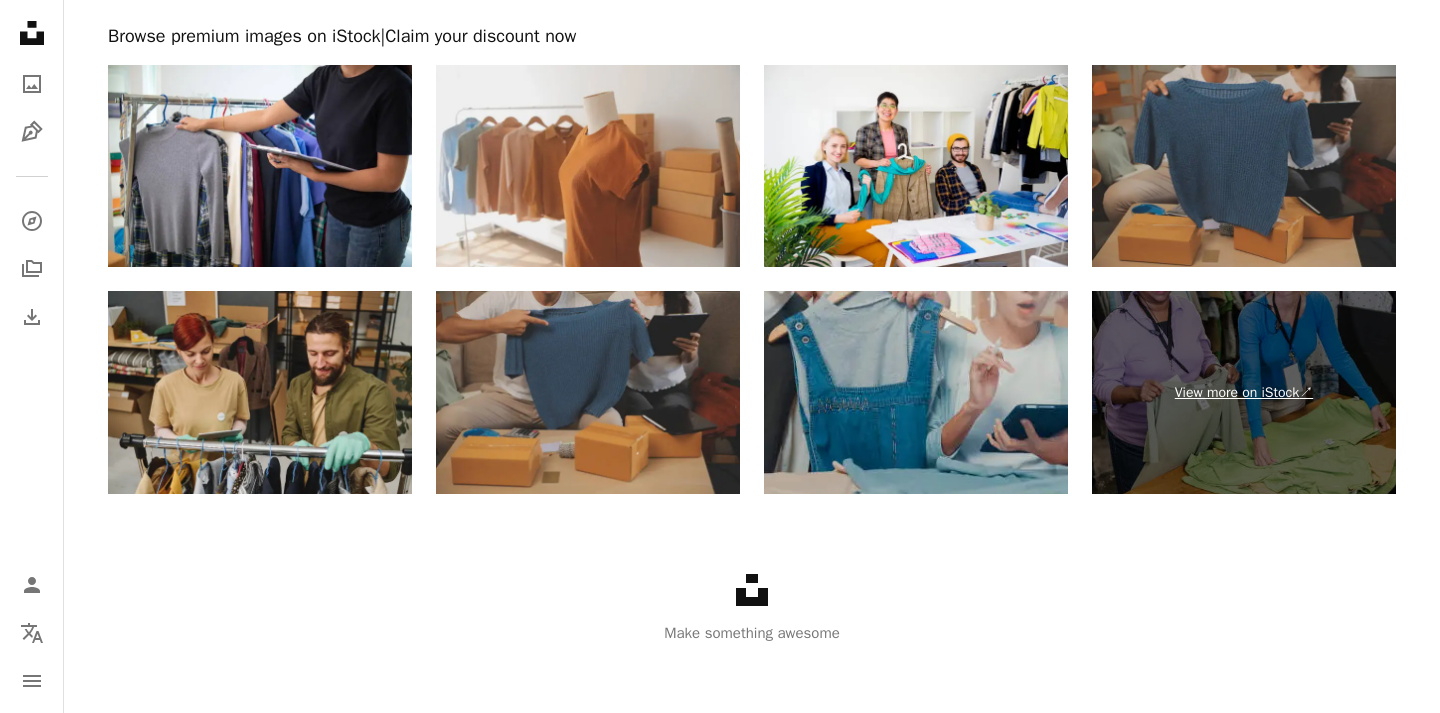 click on "View more on iStock  ↗" at bounding box center (1244, 392) 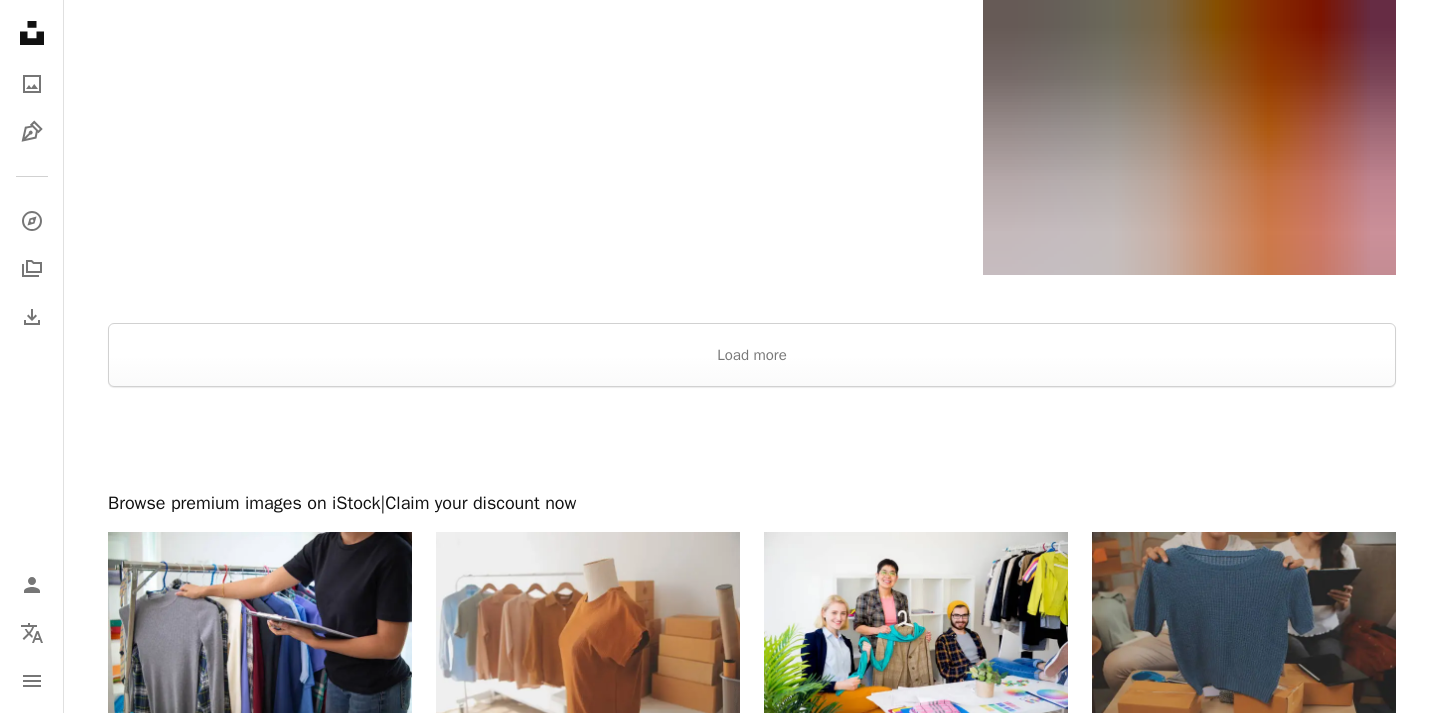 scroll, scrollTop: 2559, scrollLeft: 0, axis: vertical 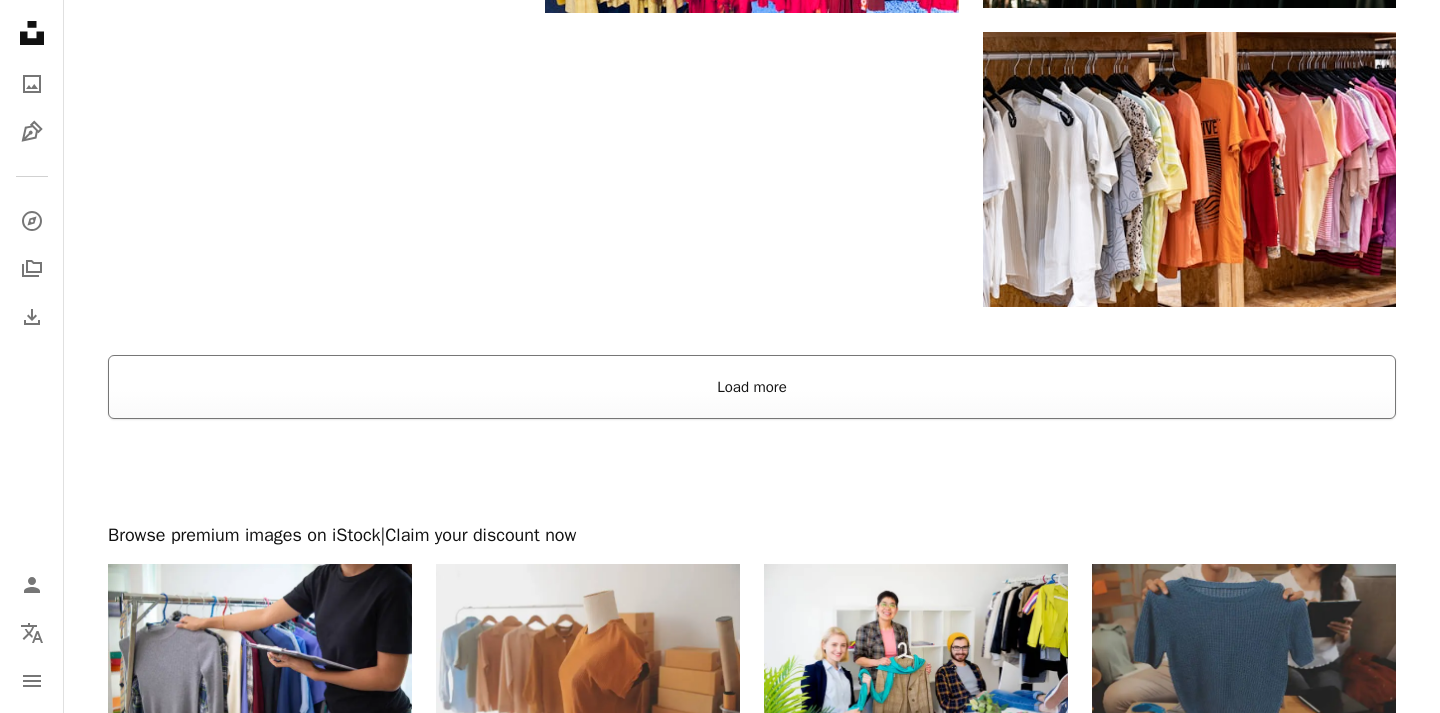 click on "Load more" at bounding box center [752, 387] 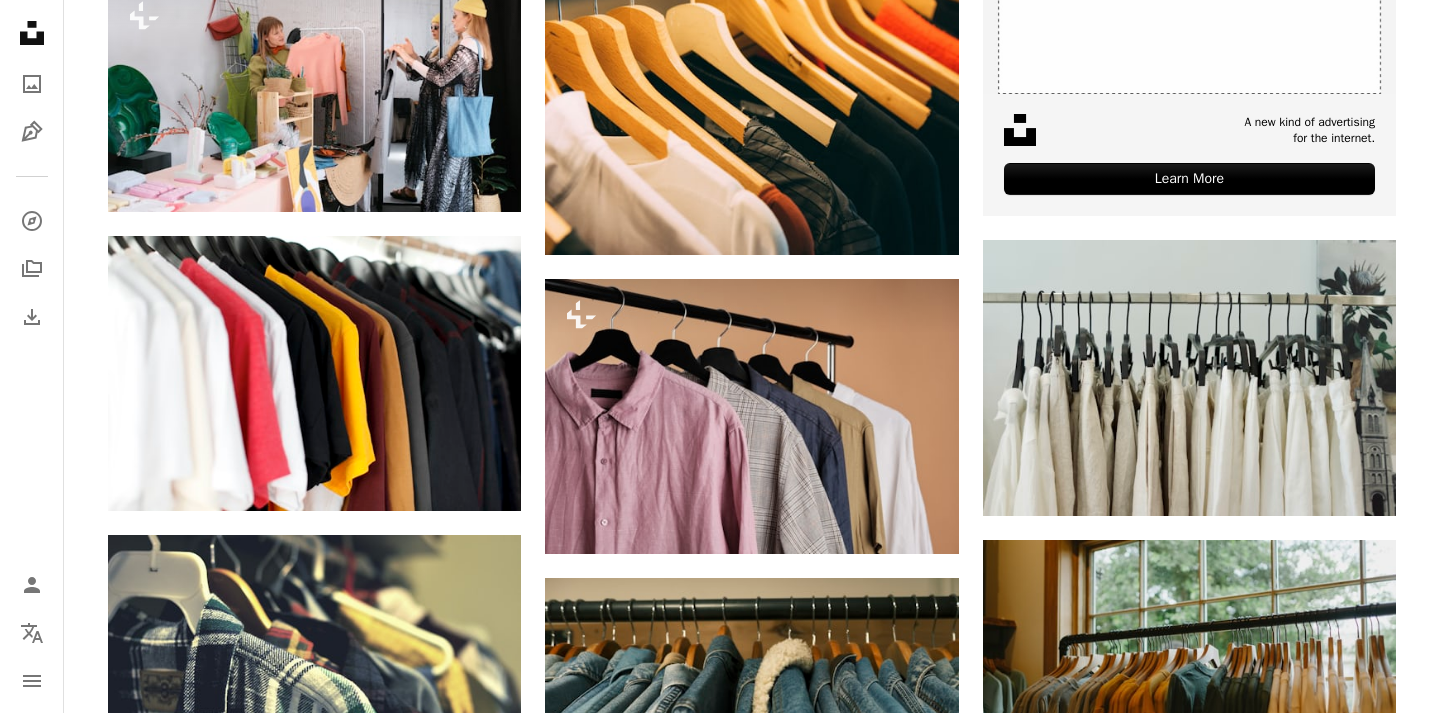 scroll, scrollTop: 0, scrollLeft: 0, axis: both 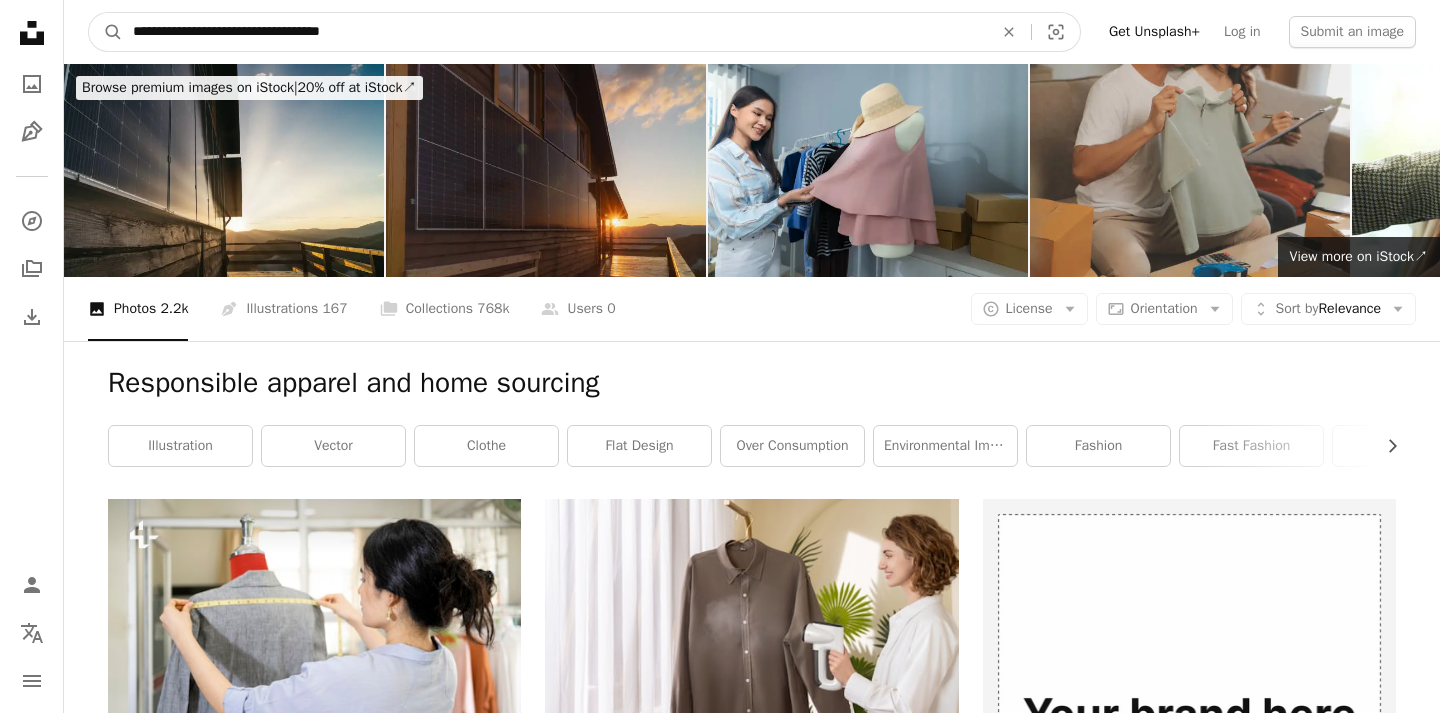 drag, startPoint x: 396, startPoint y: 23, endPoint x: 1, endPoint y: 19, distance: 395.02026 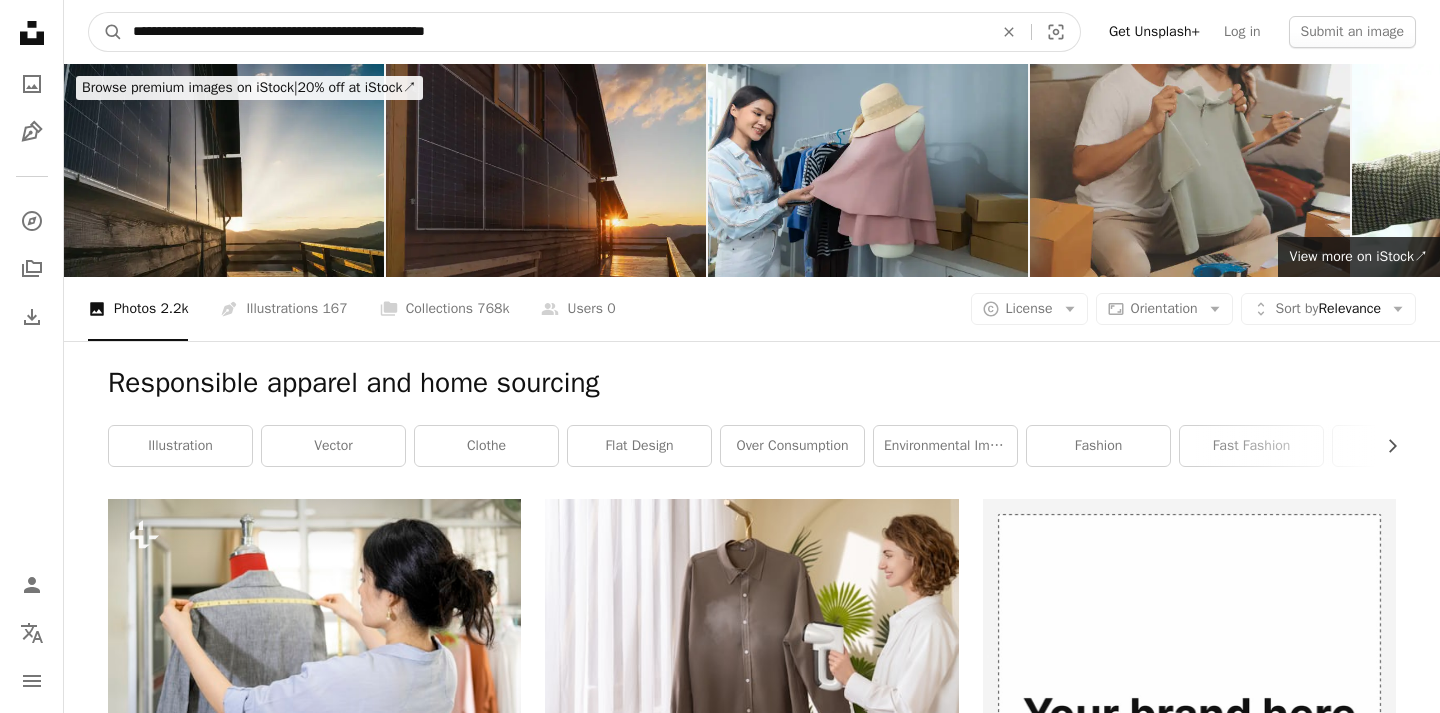 type on "**********" 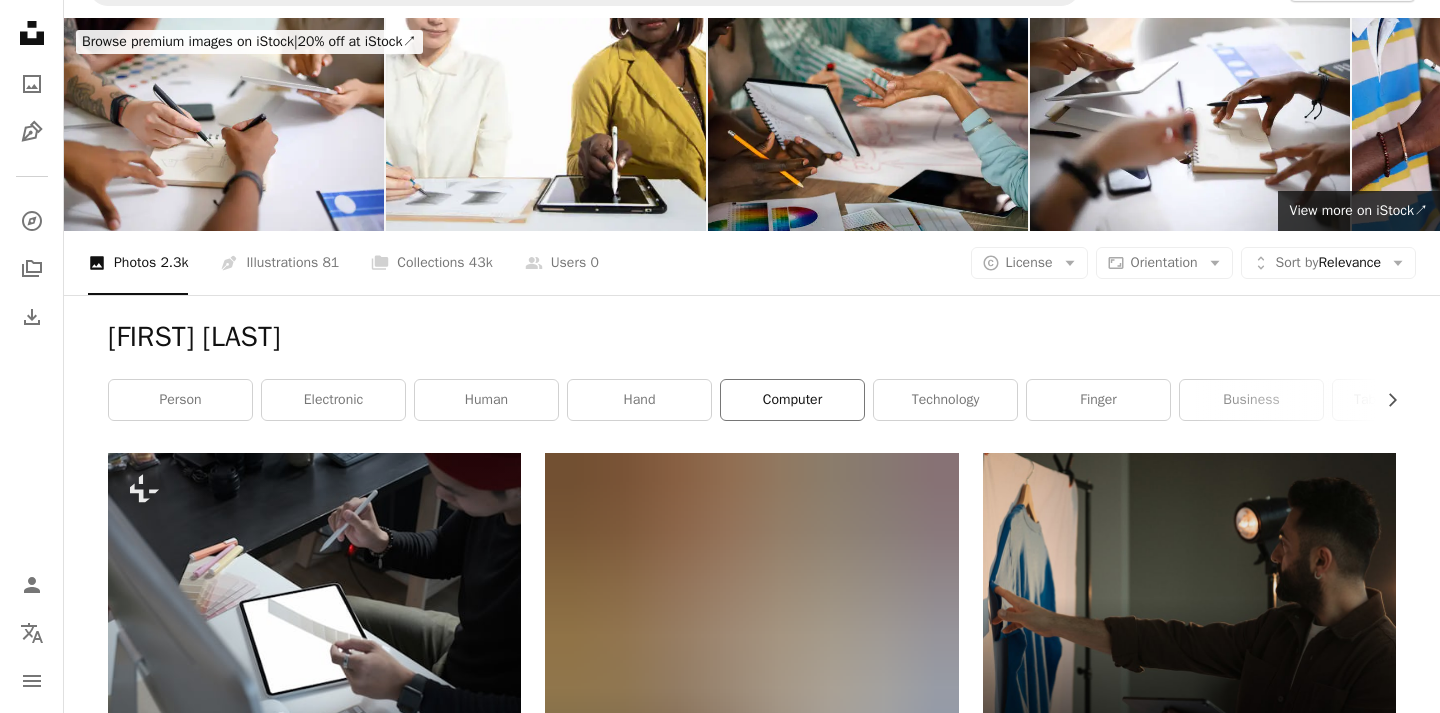 scroll, scrollTop: 0, scrollLeft: 0, axis: both 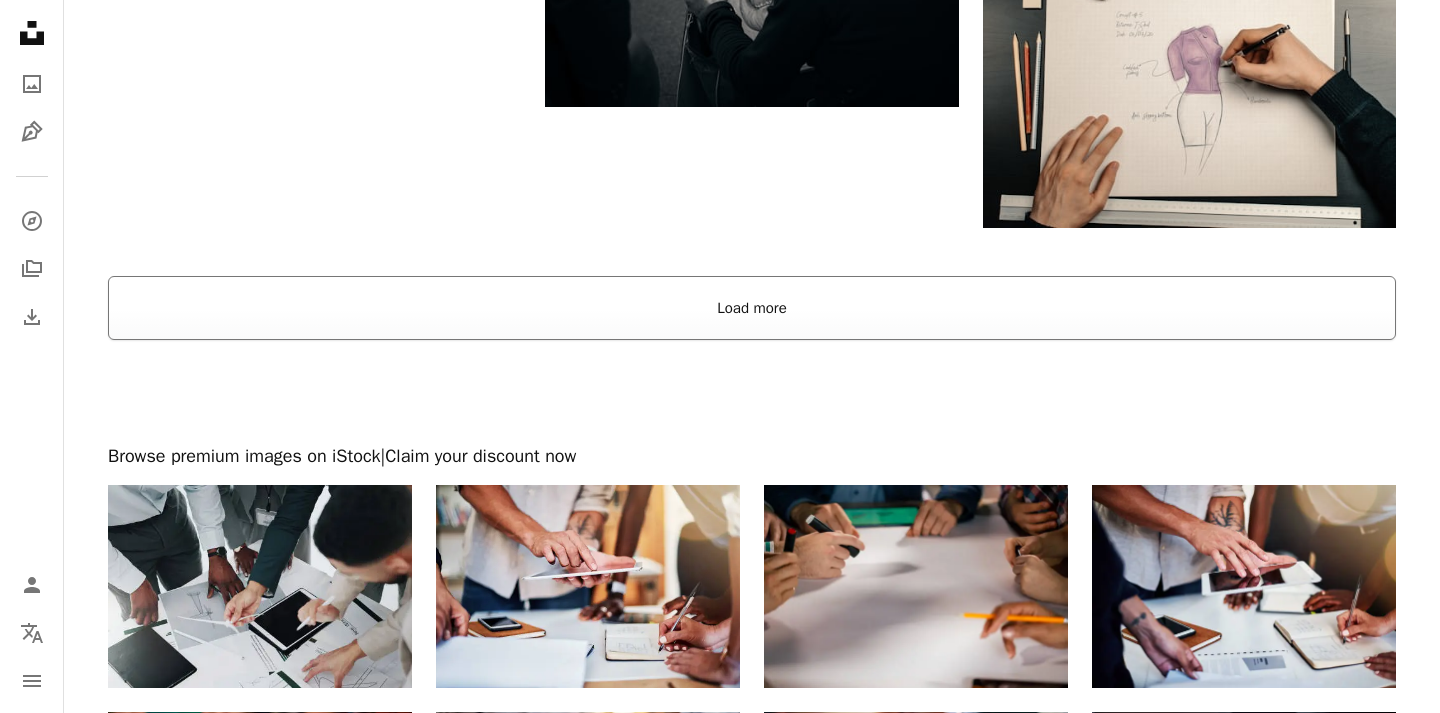 click on "Load more" at bounding box center (752, 308) 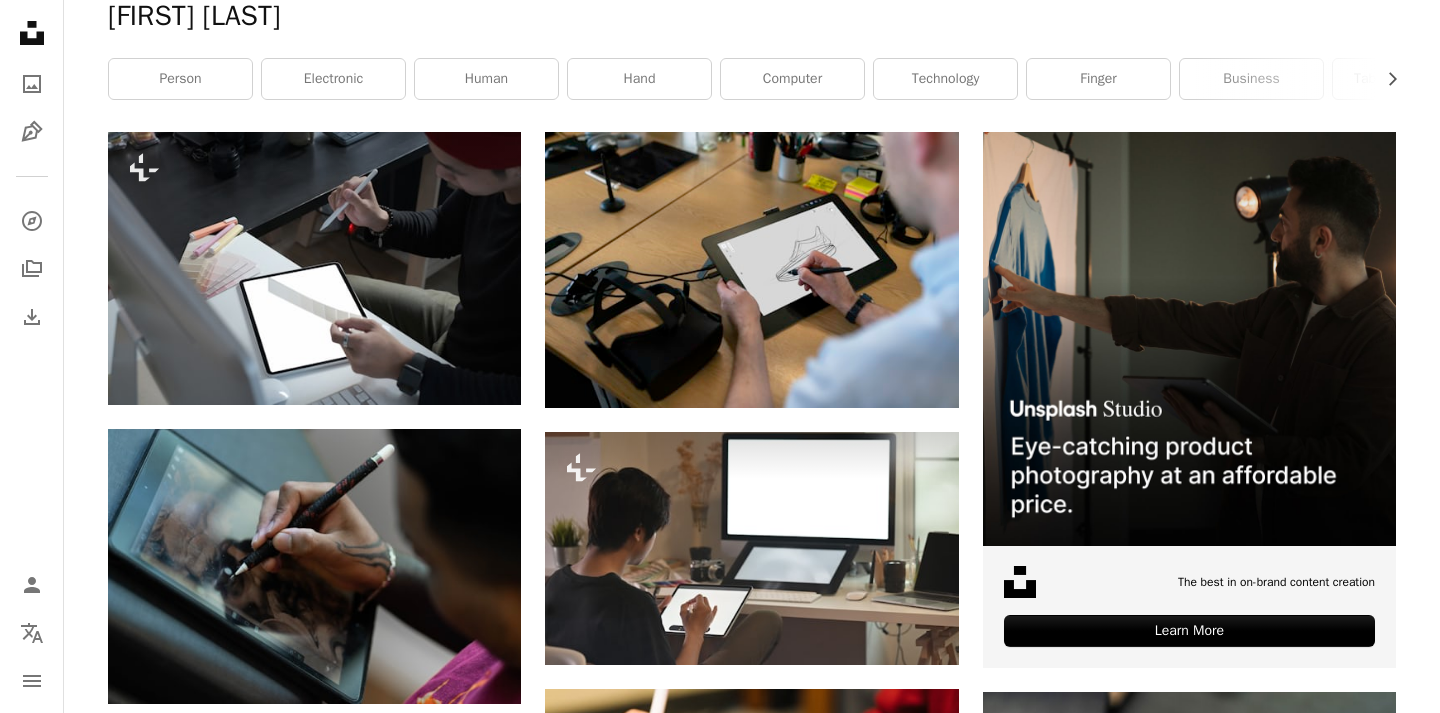 scroll, scrollTop: 0, scrollLeft: 0, axis: both 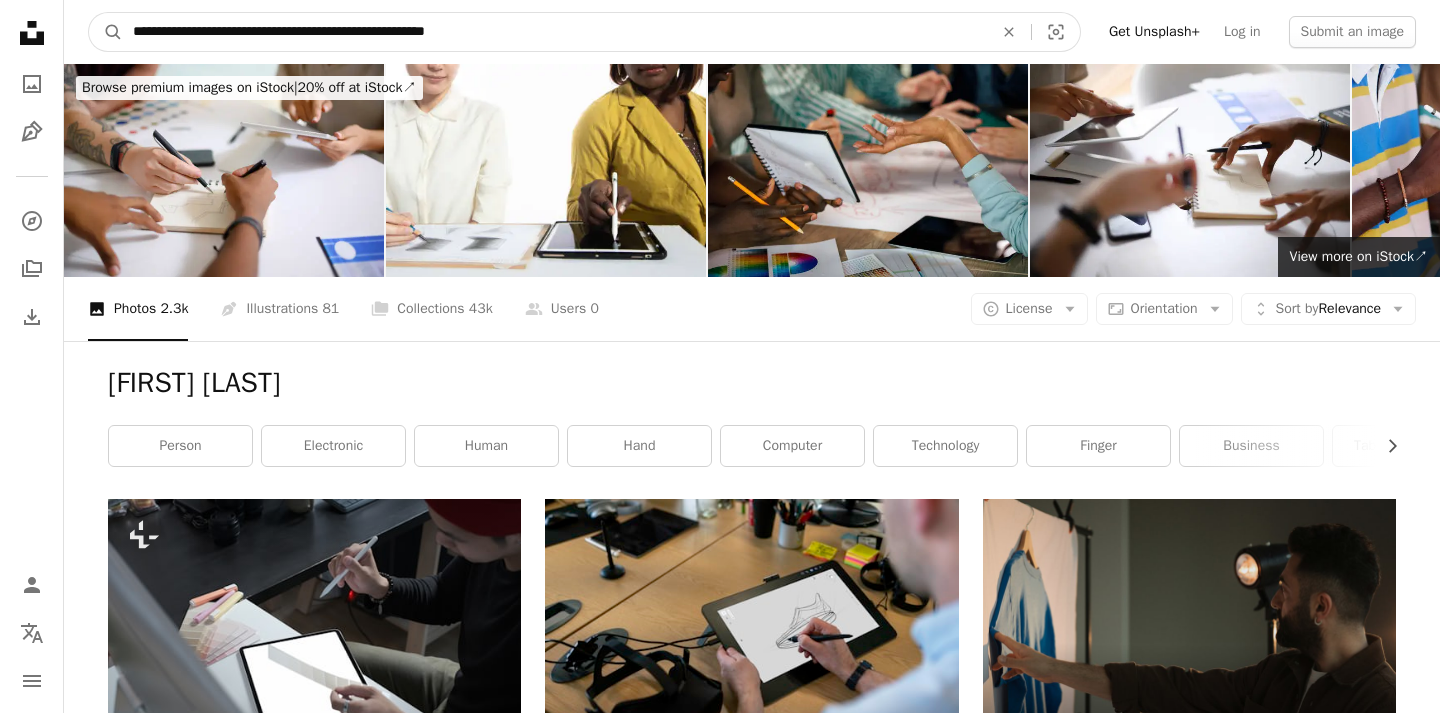 drag, startPoint x: 536, startPoint y: 32, endPoint x: 26, endPoint y: 31, distance: 510.00098 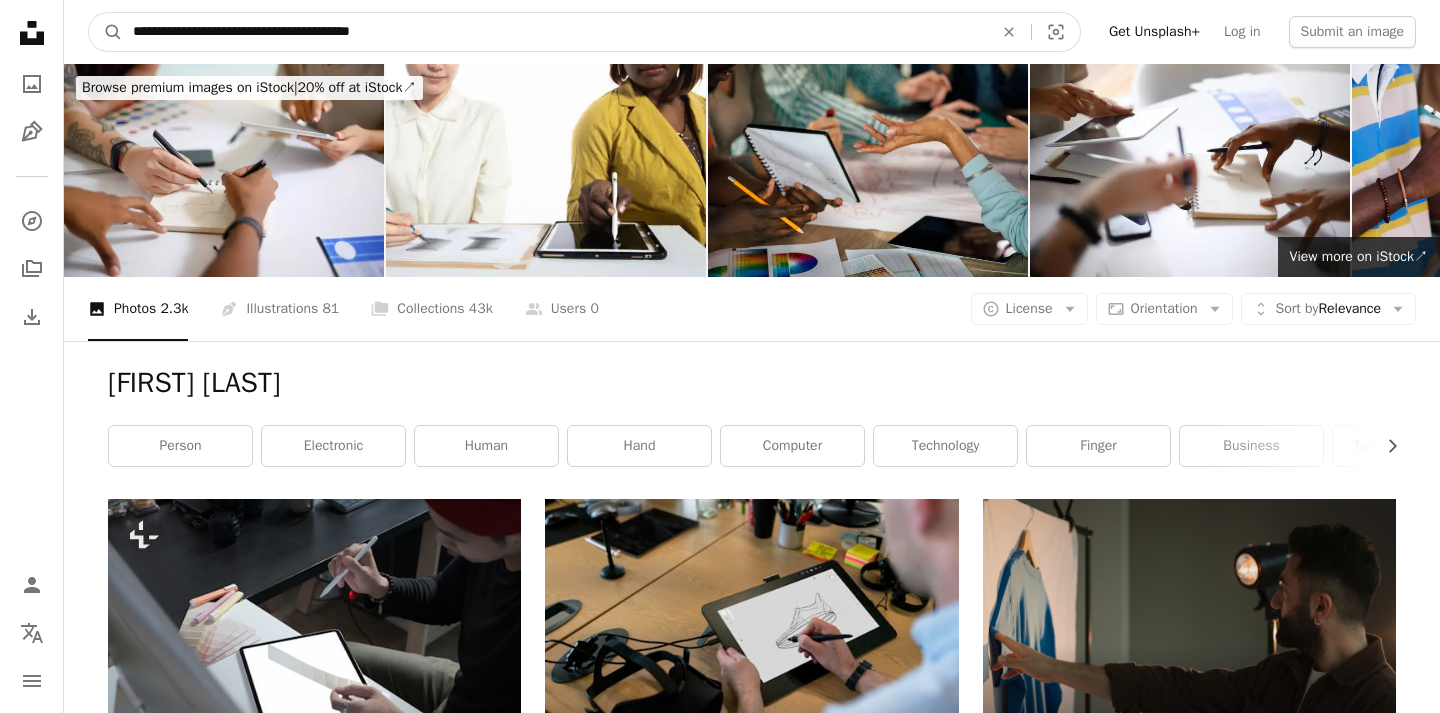 type on "**********" 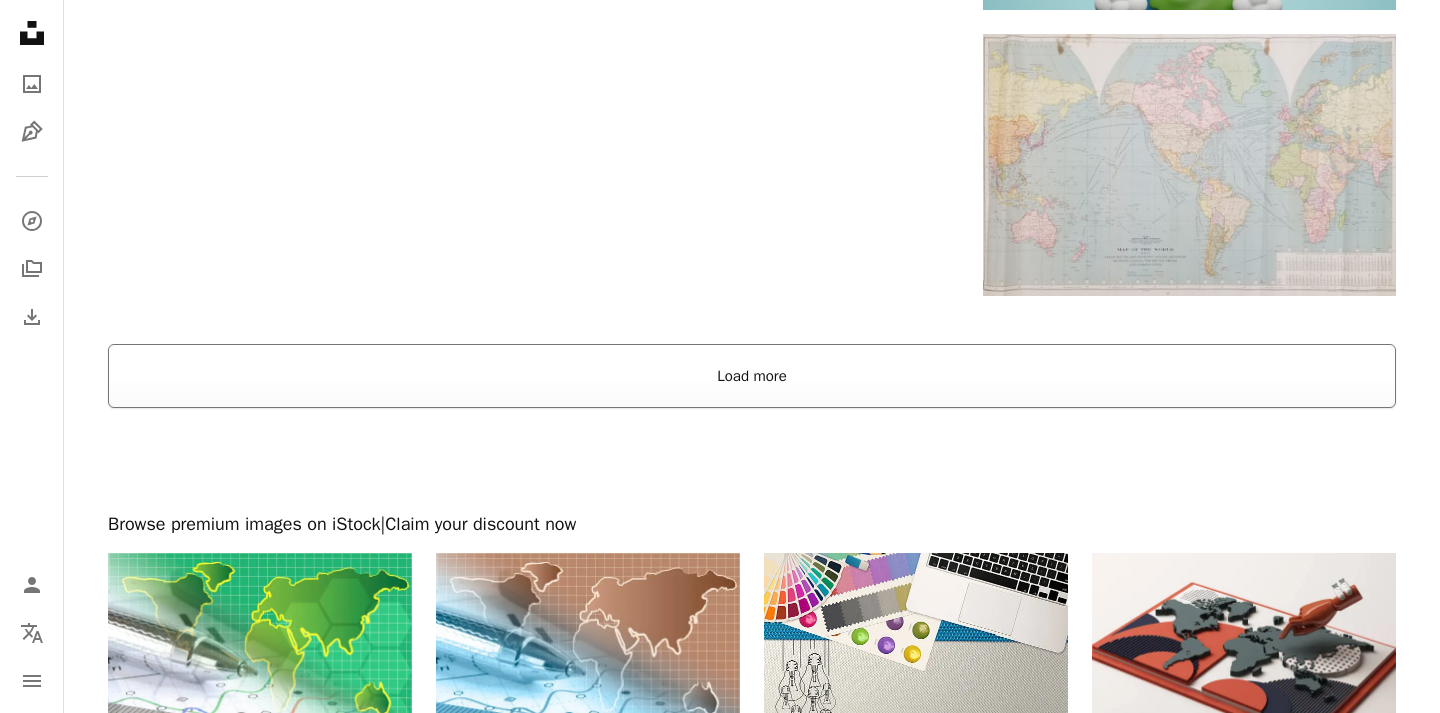 scroll, scrollTop: 3521, scrollLeft: 0, axis: vertical 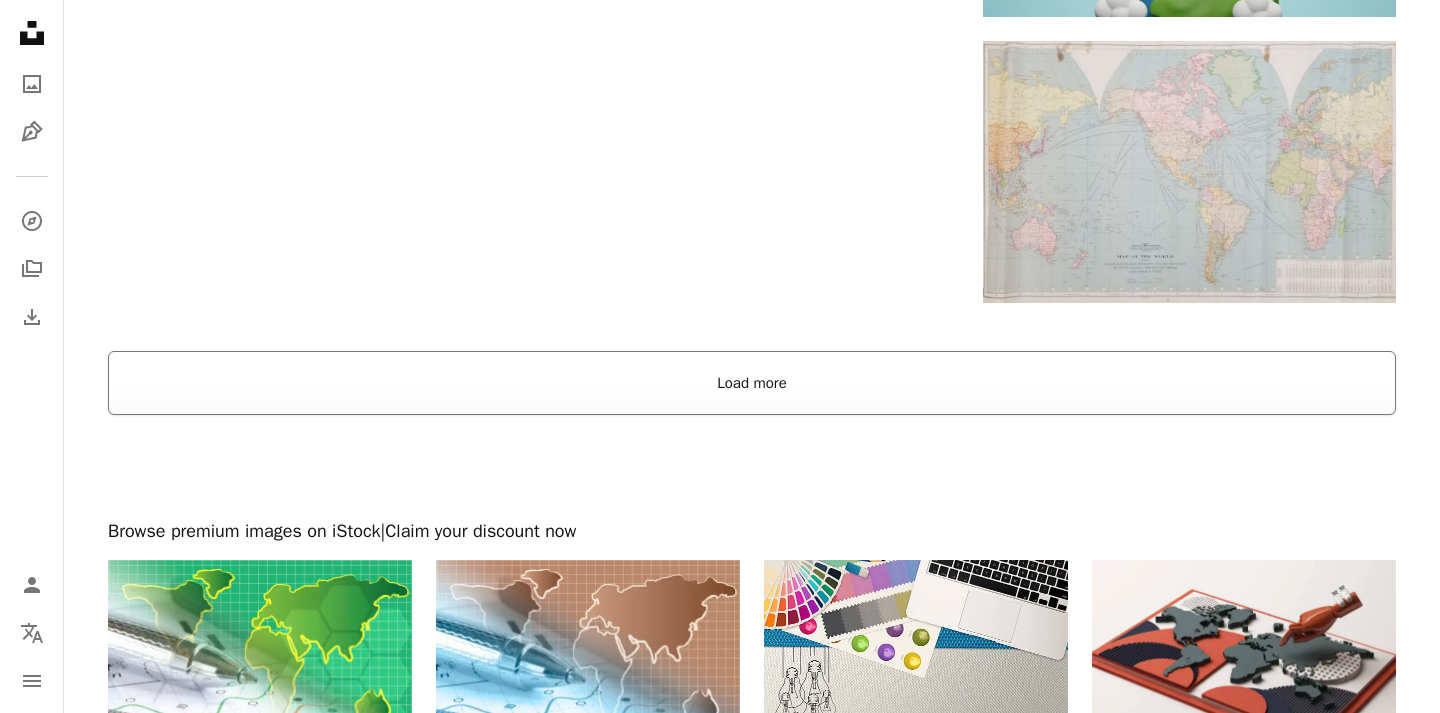 click on "Load more" at bounding box center [752, 383] 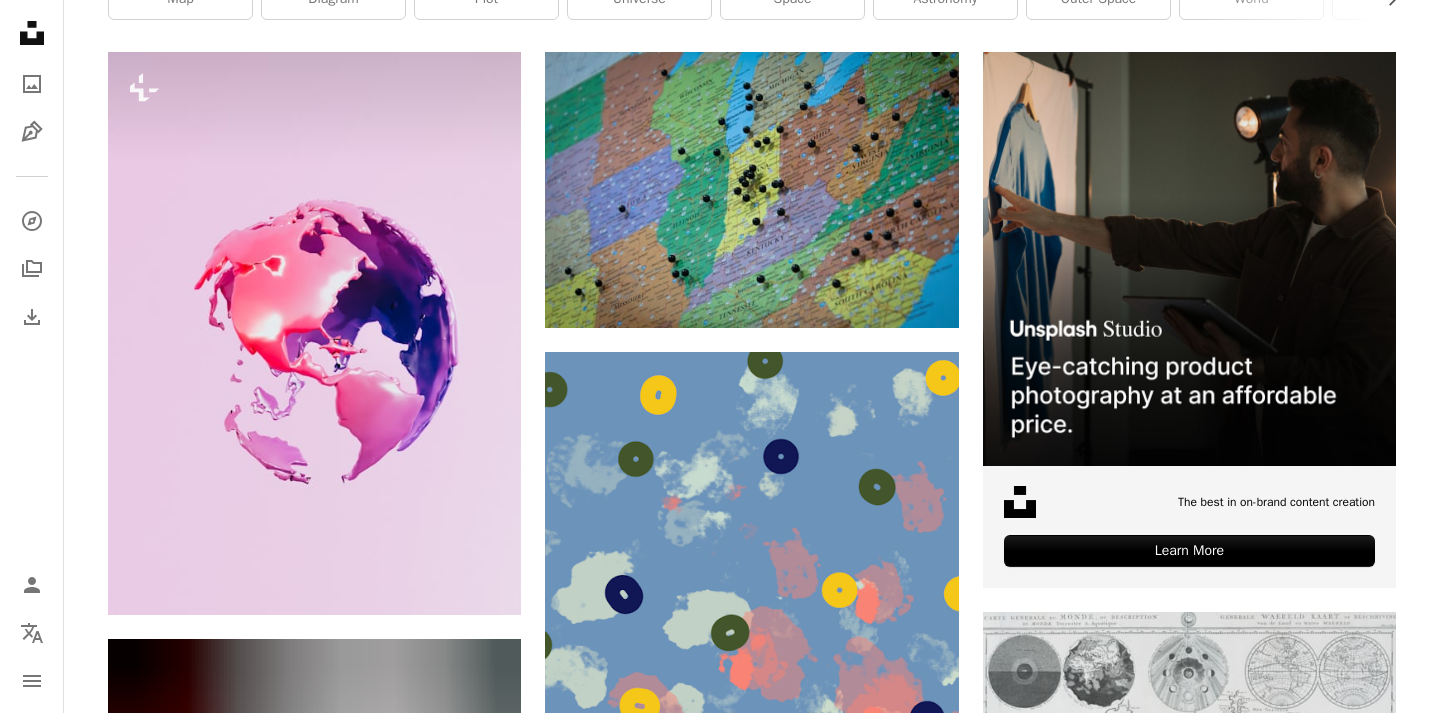 scroll, scrollTop: 0, scrollLeft: 0, axis: both 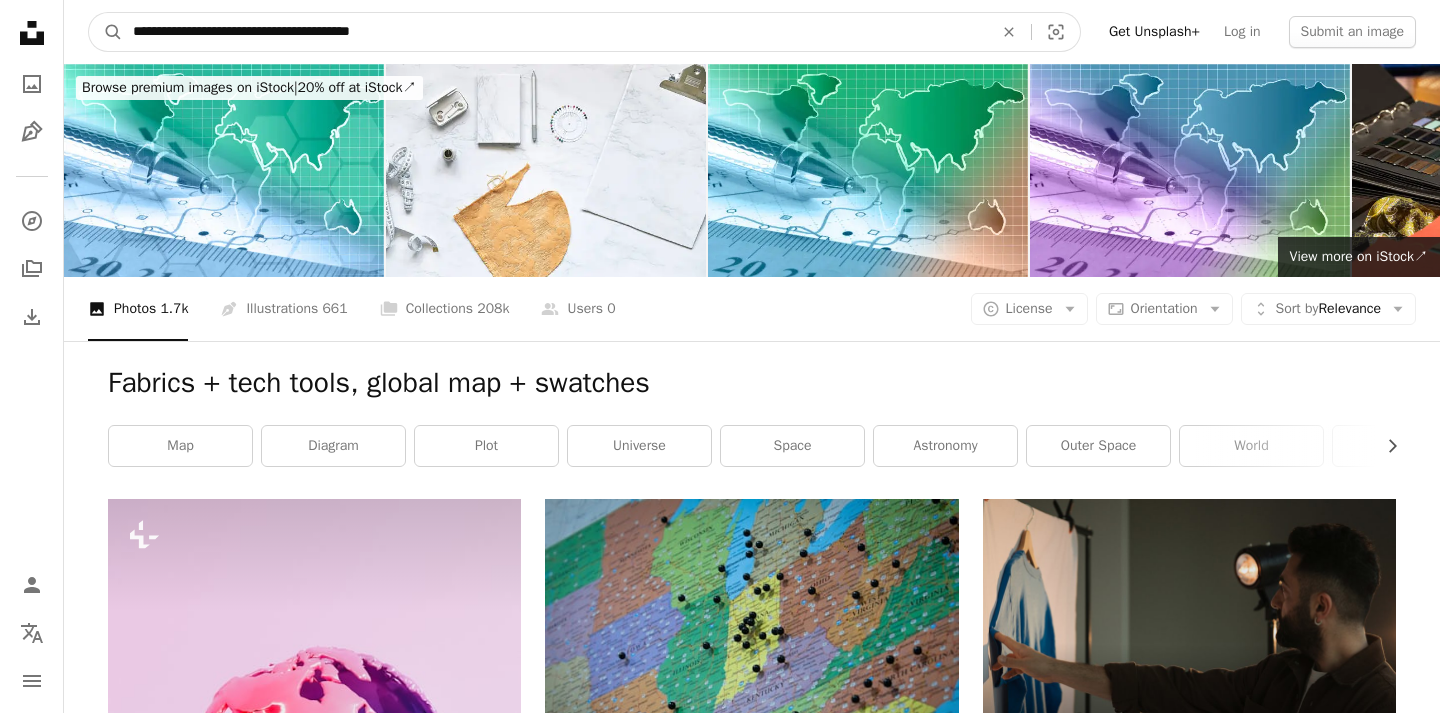 drag, startPoint x: 430, startPoint y: 39, endPoint x: 86, endPoint y: 38, distance: 344.00146 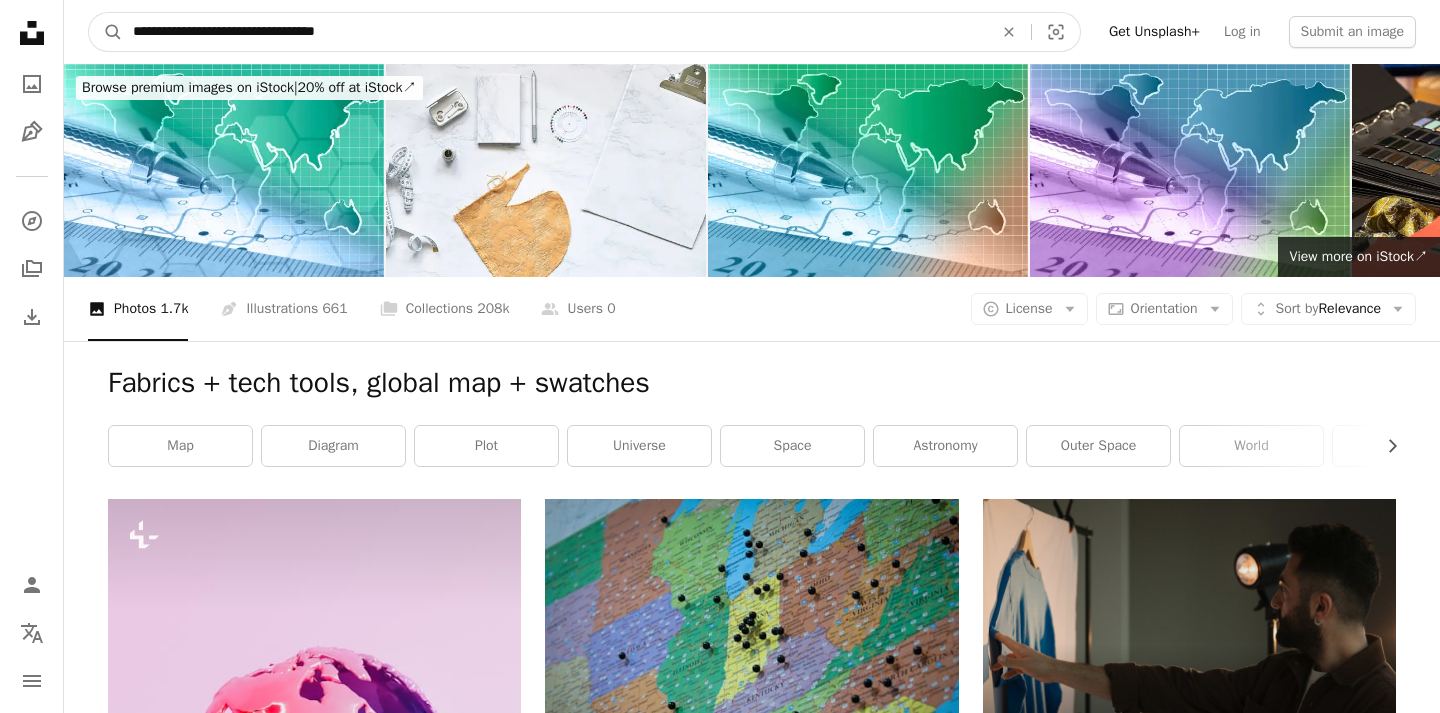 type on "**********" 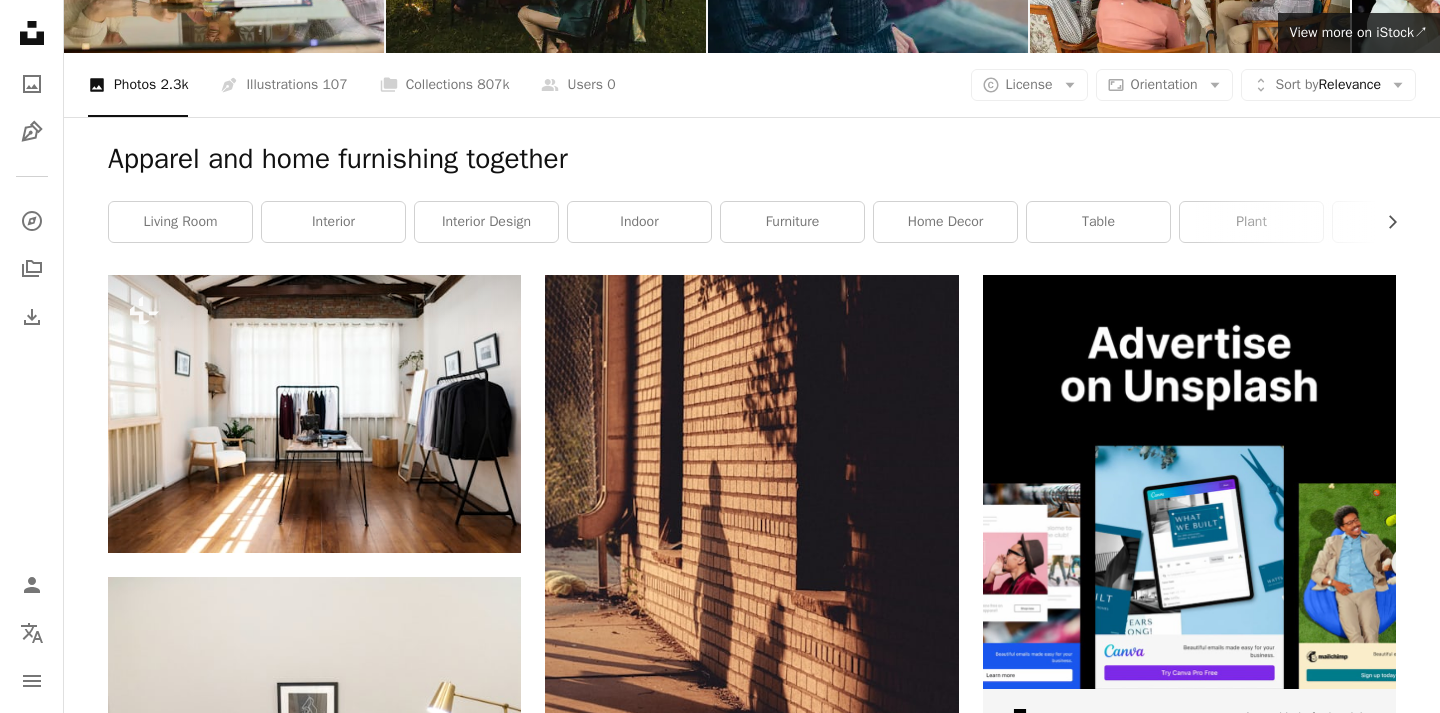 scroll, scrollTop: 0, scrollLeft: 0, axis: both 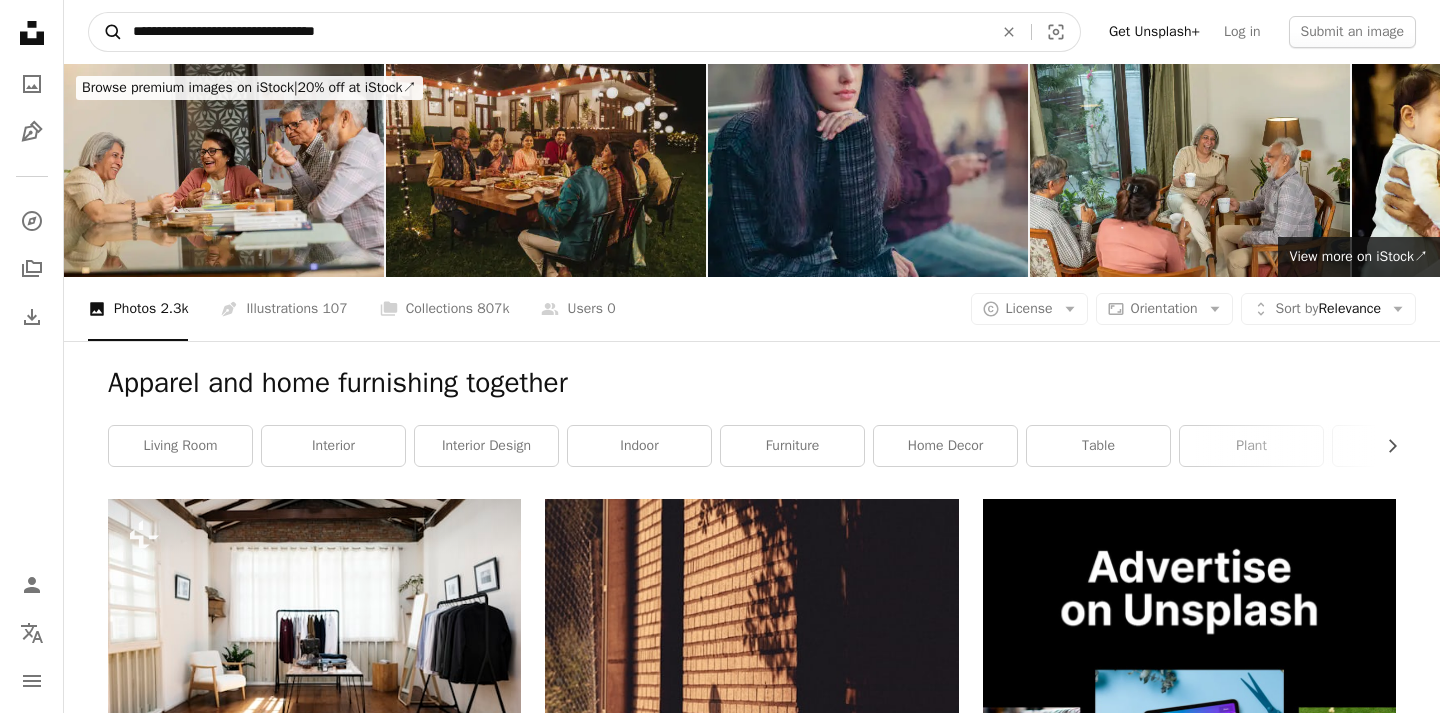 drag, startPoint x: 393, startPoint y: 27, endPoint x: 98, endPoint y: 27, distance: 295 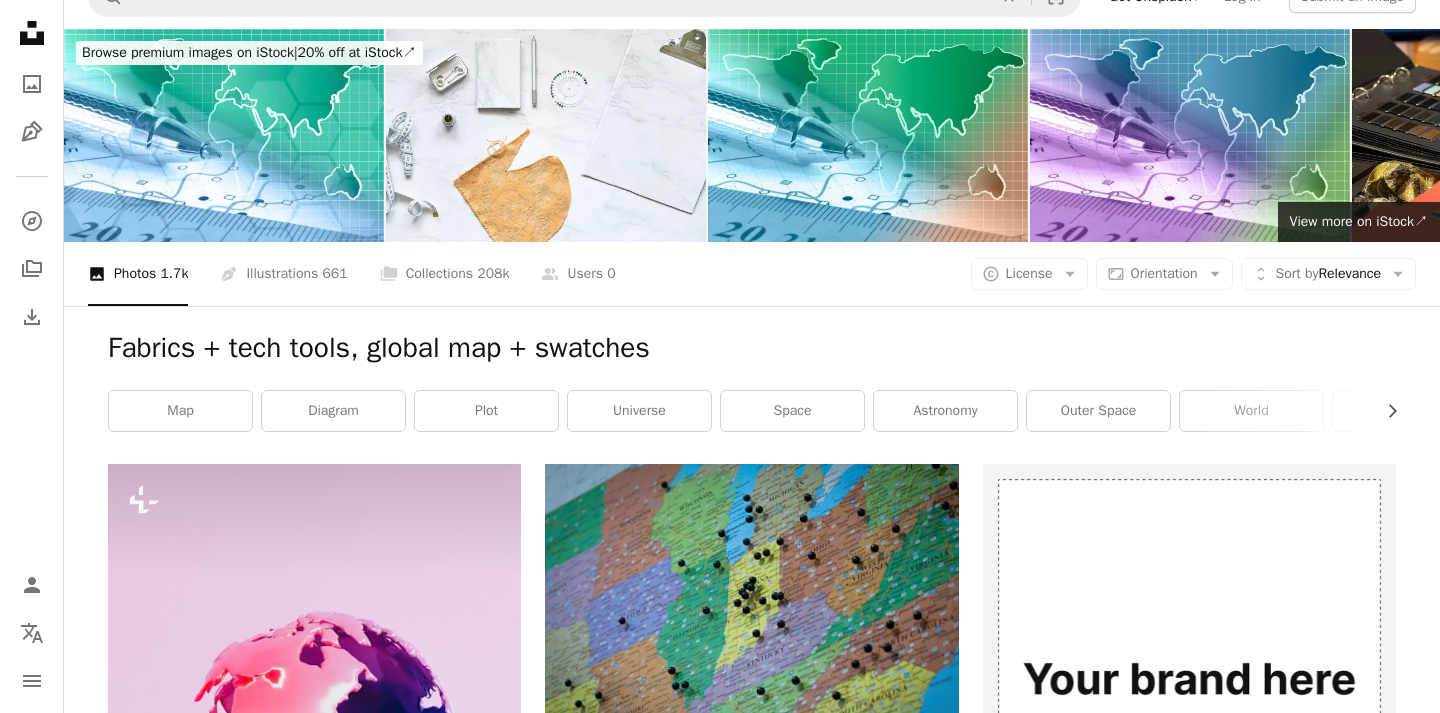 scroll, scrollTop: 0, scrollLeft: 0, axis: both 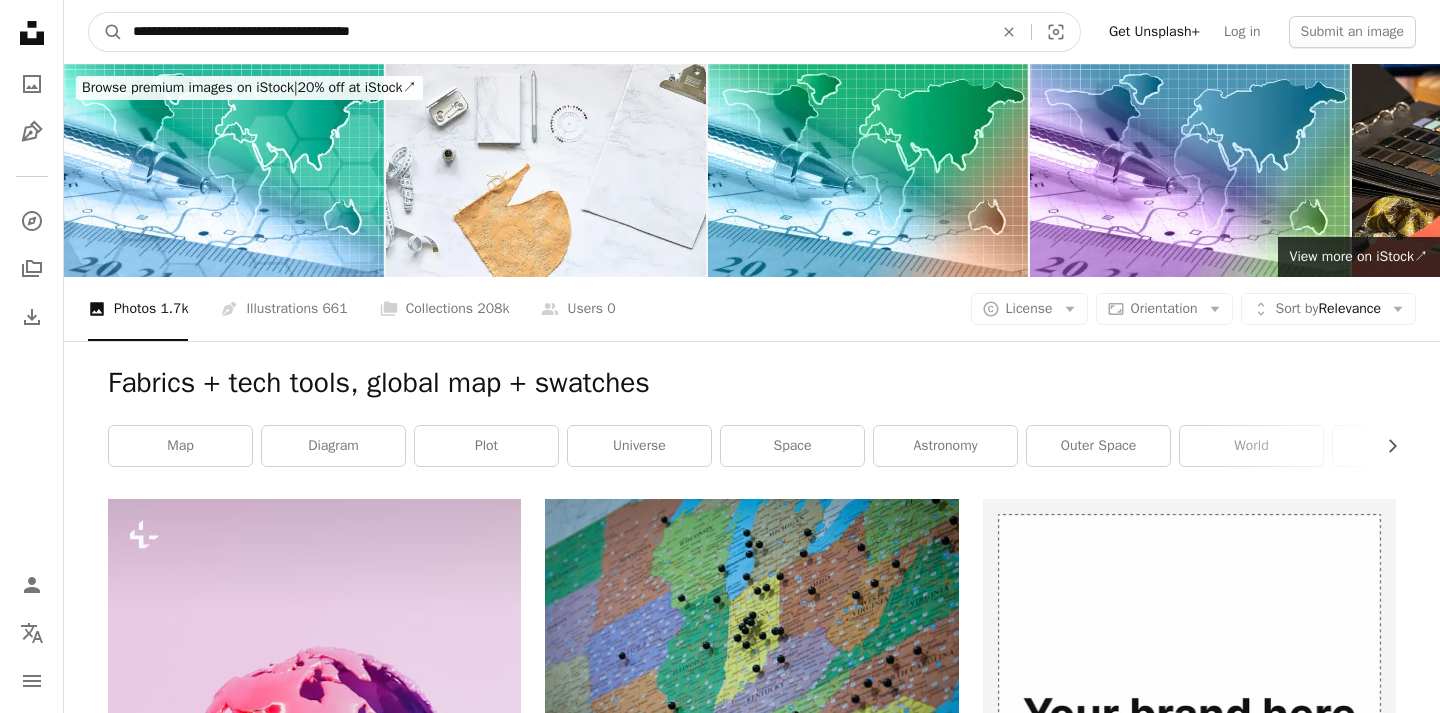 drag, startPoint x: 335, startPoint y: 33, endPoint x: 260, endPoint y: 33, distance: 75 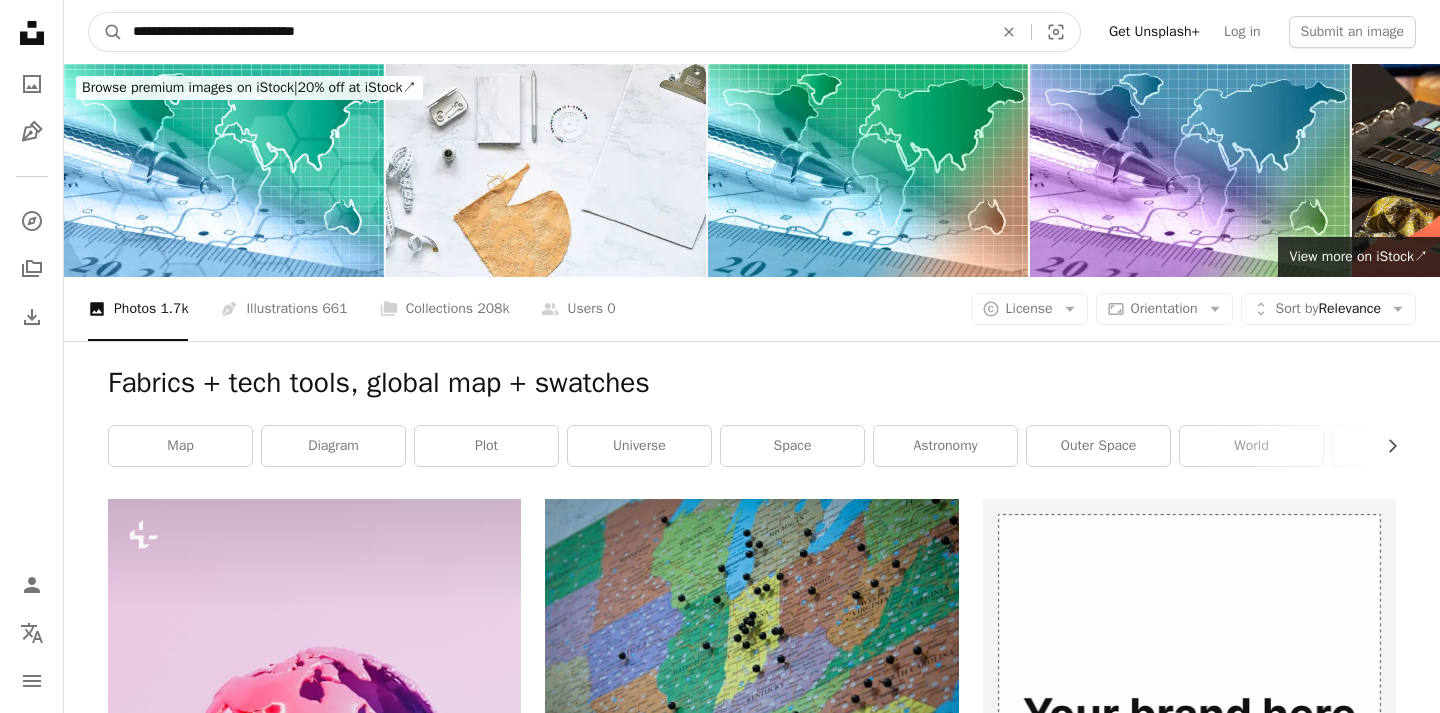 type on "**********" 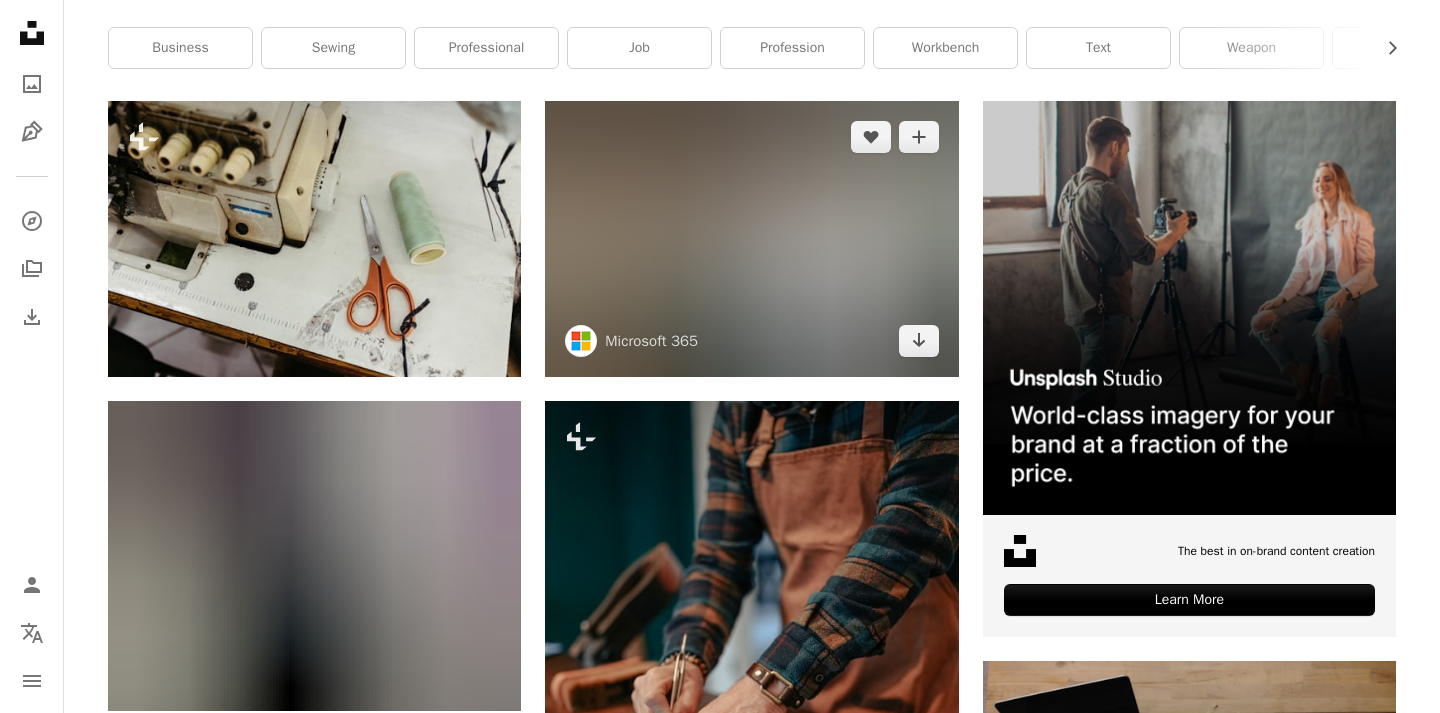 scroll, scrollTop: 407, scrollLeft: 0, axis: vertical 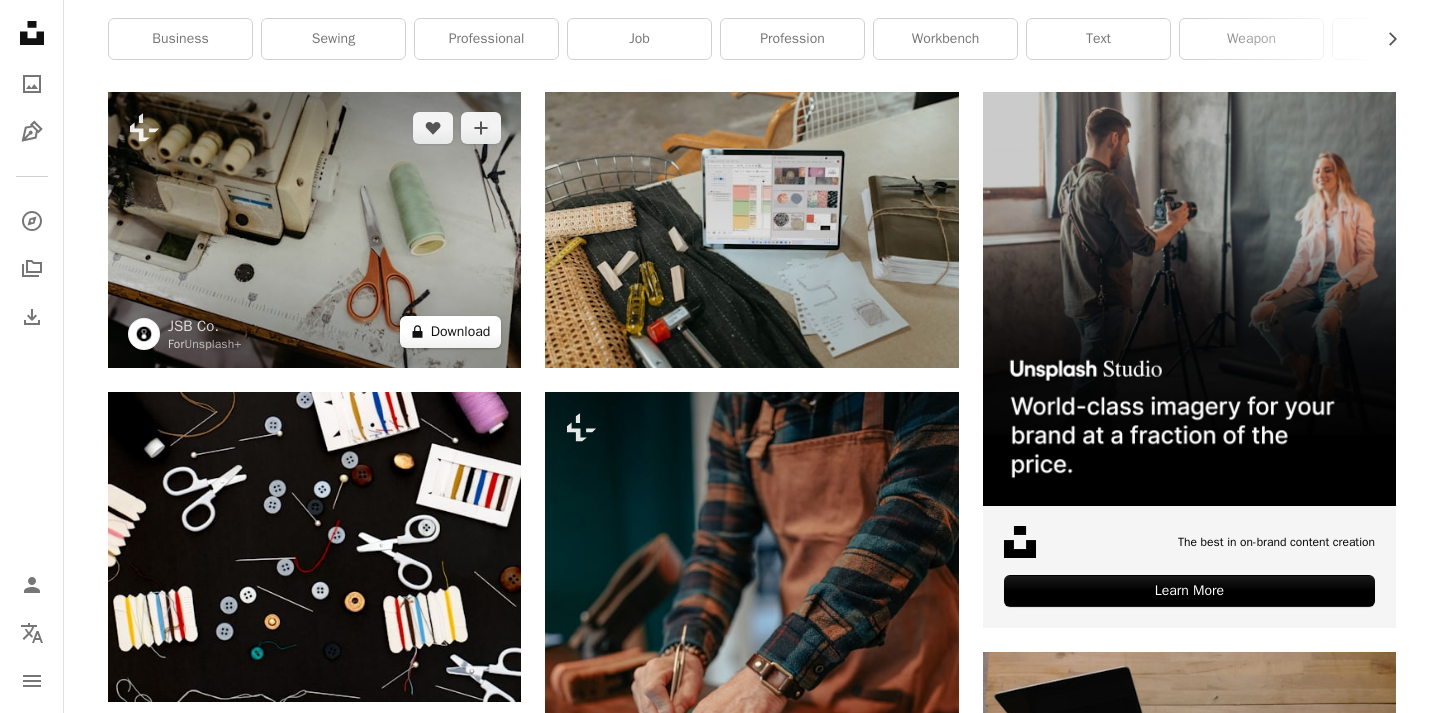 click on "A lock Download" at bounding box center (451, 332) 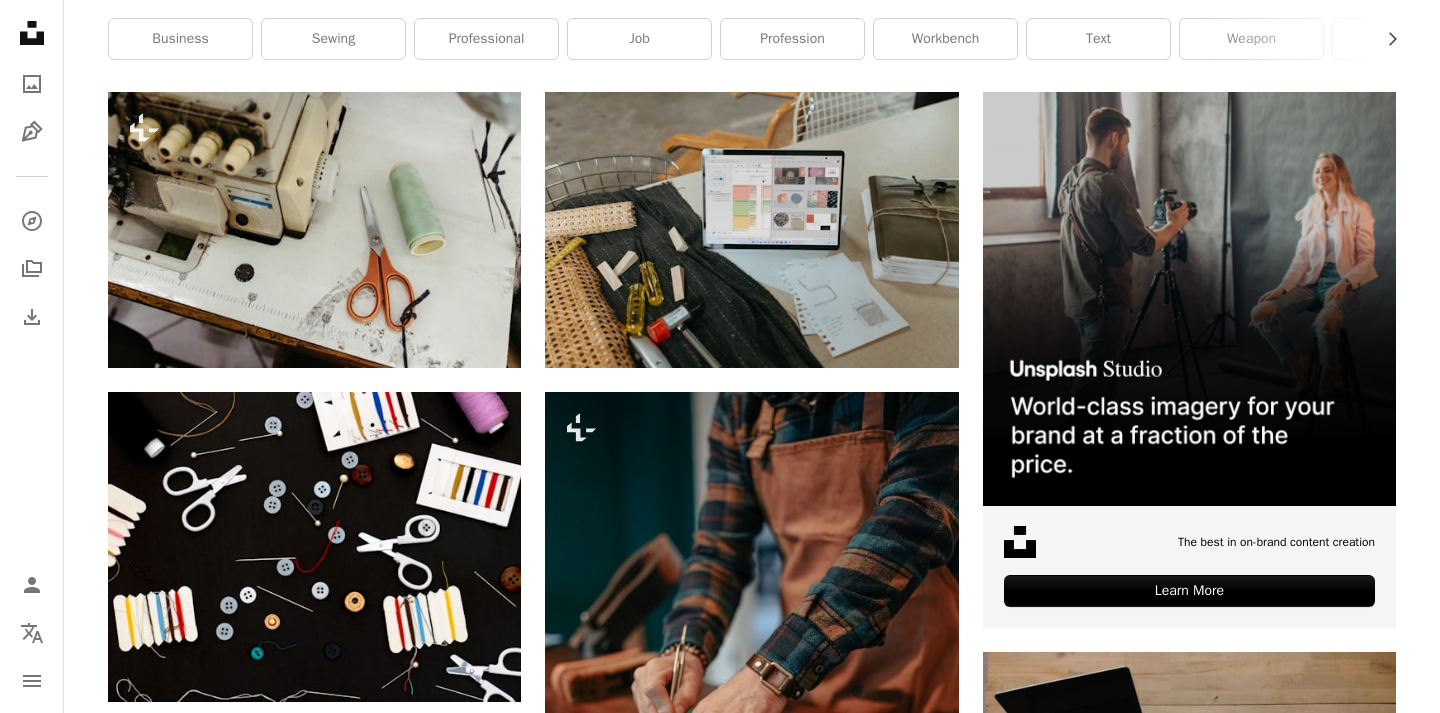 click on "An X shape Premium, ready to use images. Get unlimited access. A plus sign Members-only content added monthly A plus sign Unlimited royalty-free downloads A plus sign Illustrations  New A plus sign Enhanced legal protections yearly 66%  off monthly $12   $4 USD per month * Get  Unsplash+ * When paid annually, billed upfront  $48 Taxes where applicable. Renews automatically. Cancel anytime." at bounding box center [720, 4383] 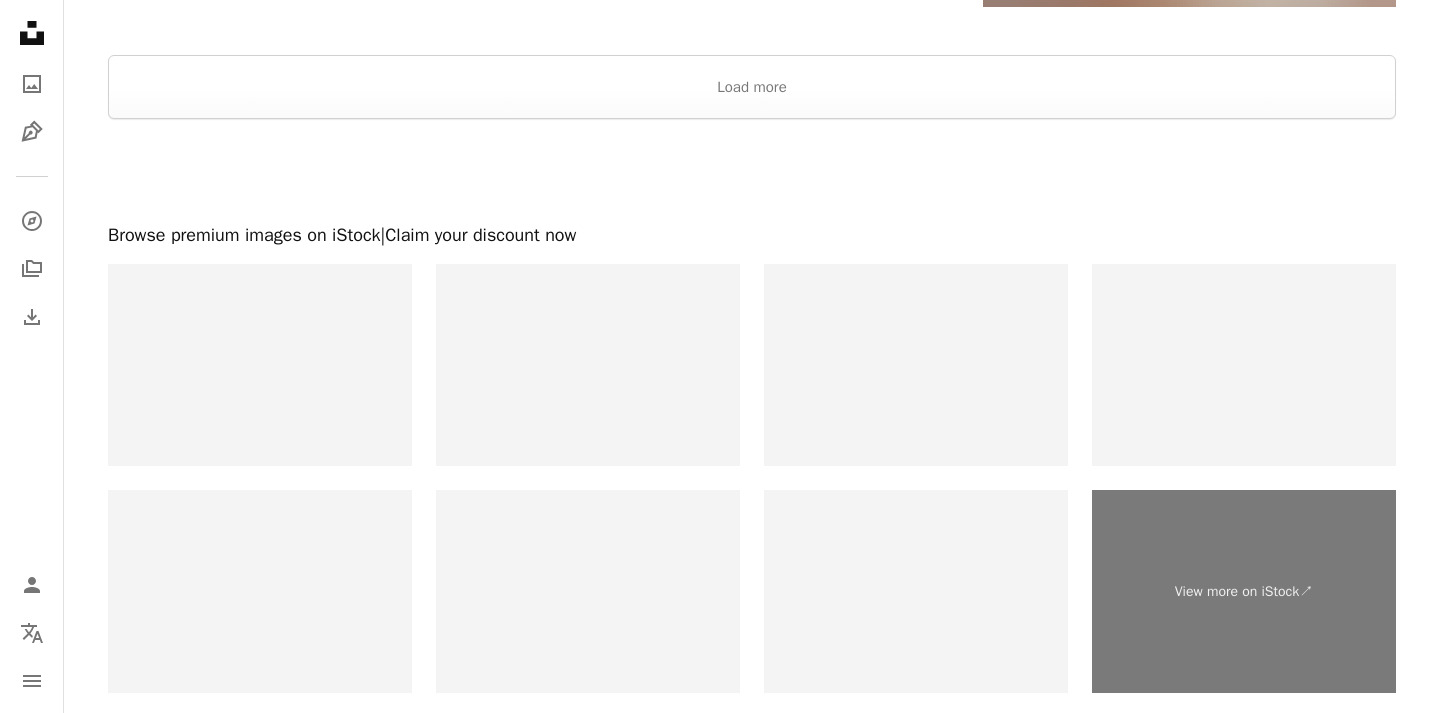 scroll, scrollTop: 3450, scrollLeft: 0, axis: vertical 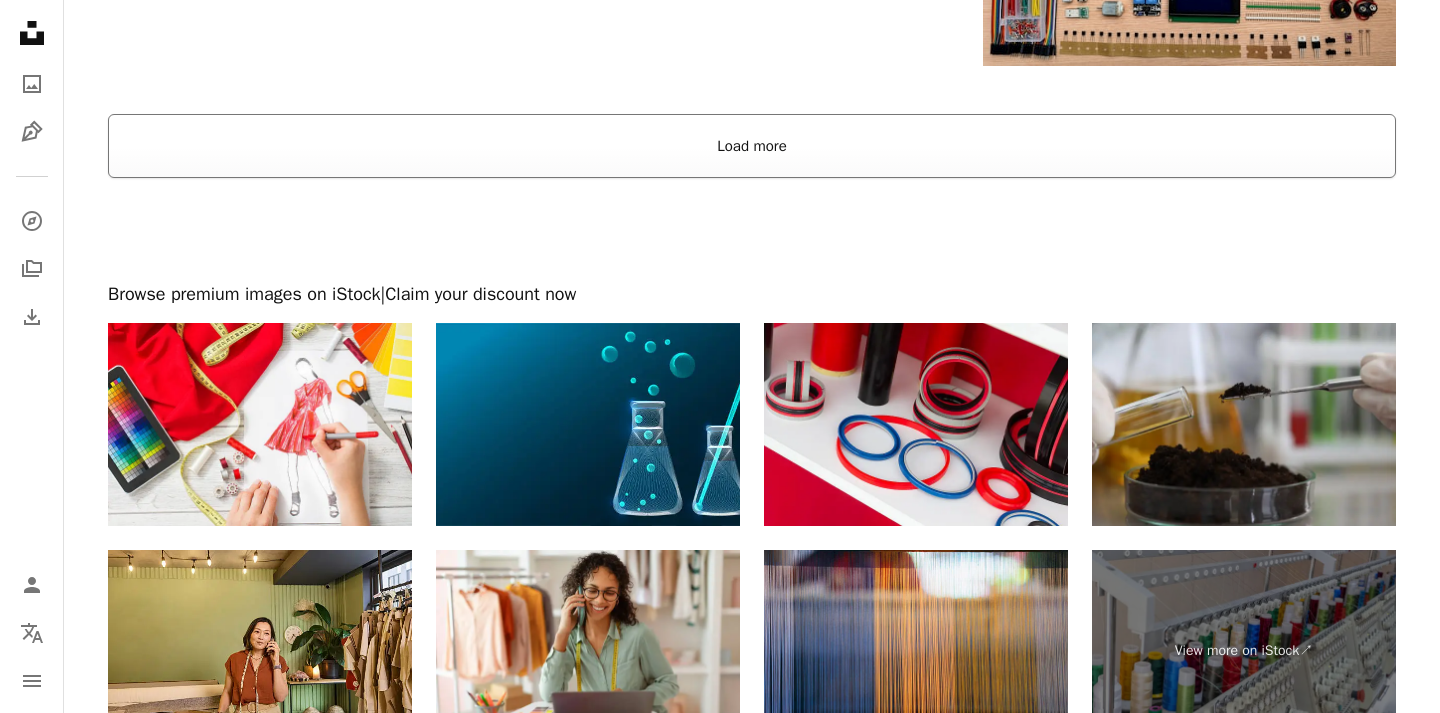 click on "Load more" at bounding box center [752, 146] 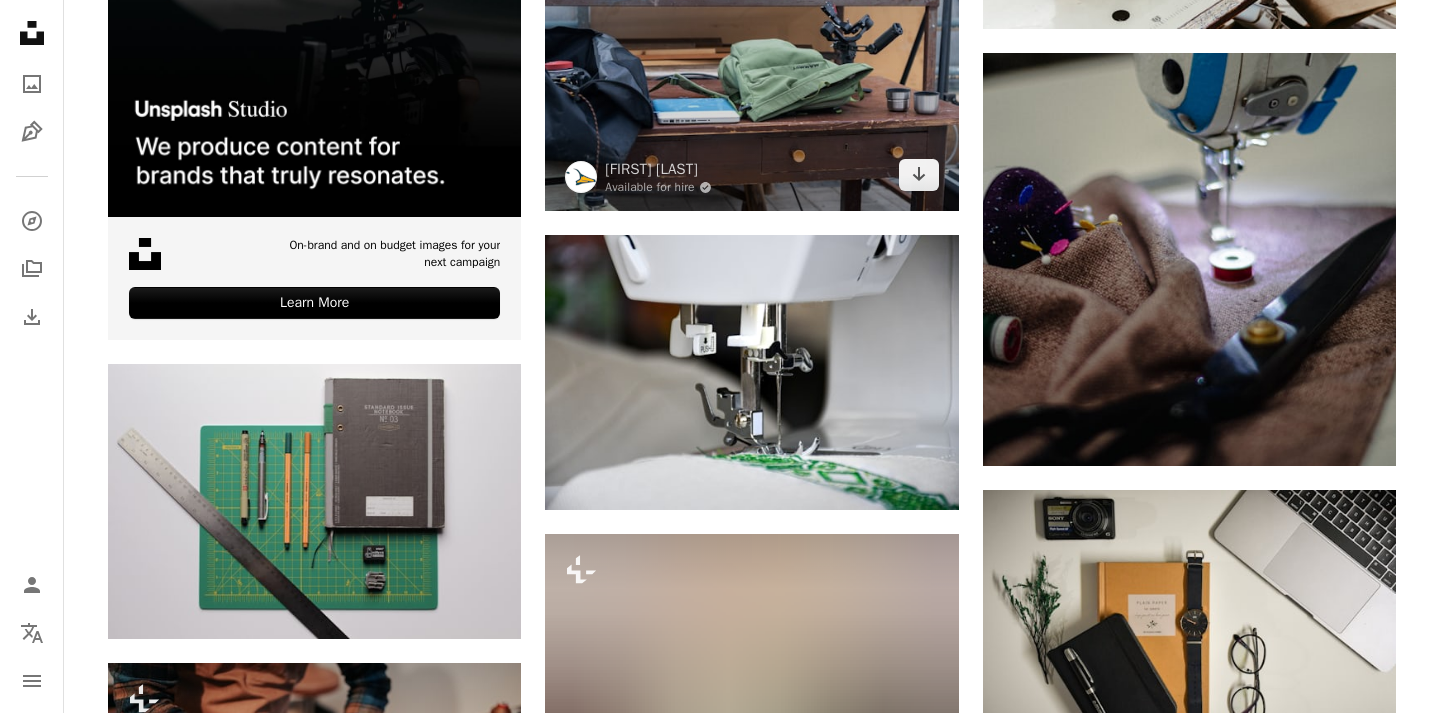 scroll, scrollTop: 3791, scrollLeft: 0, axis: vertical 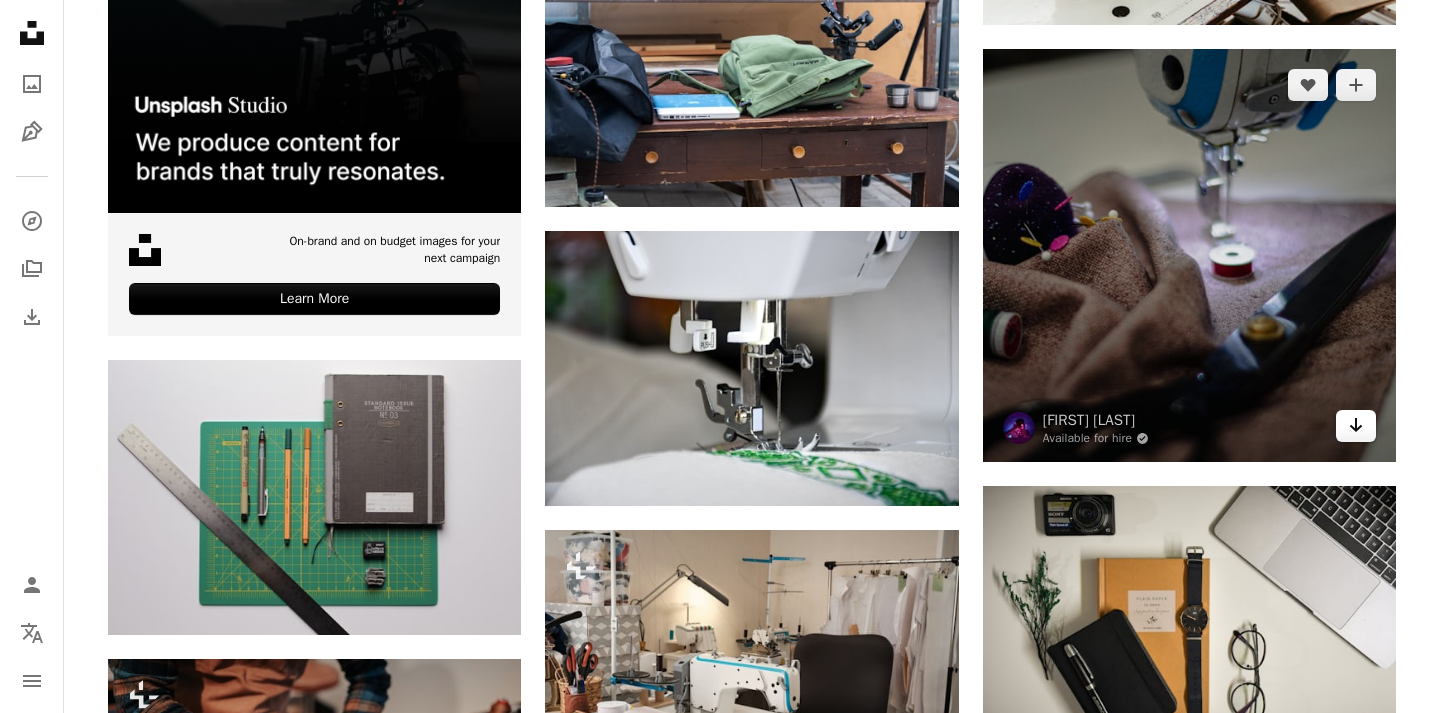 click on "Arrow pointing down" 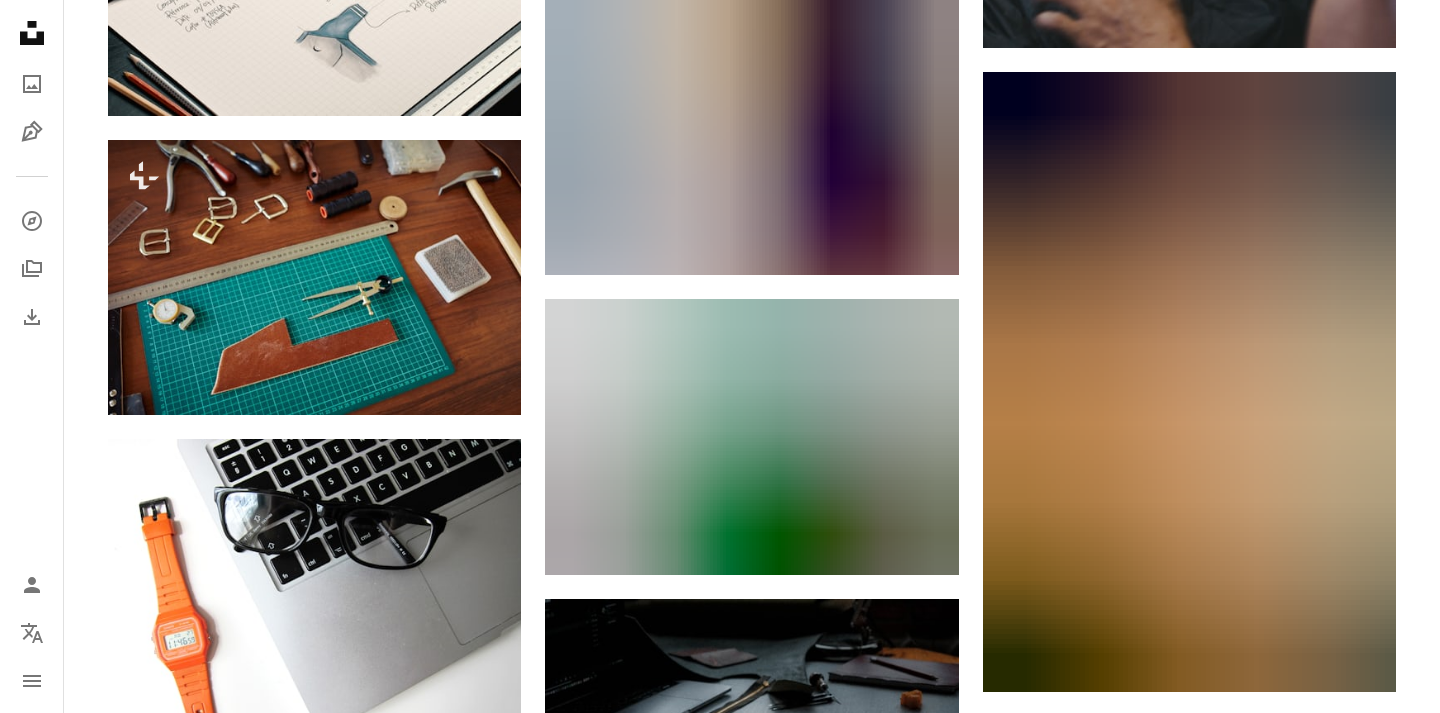 scroll, scrollTop: 0, scrollLeft: 0, axis: both 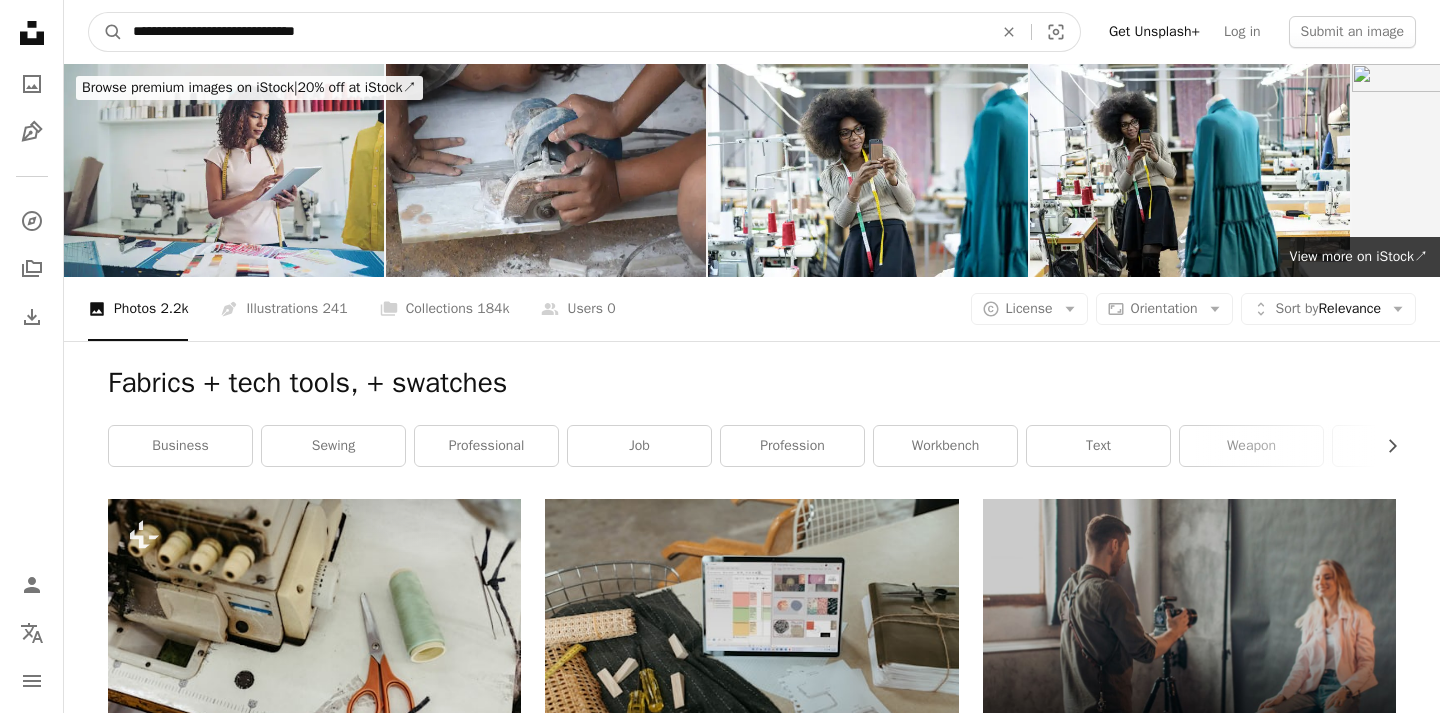 drag, startPoint x: 364, startPoint y: 32, endPoint x: 0, endPoint y: 32, distance: 364 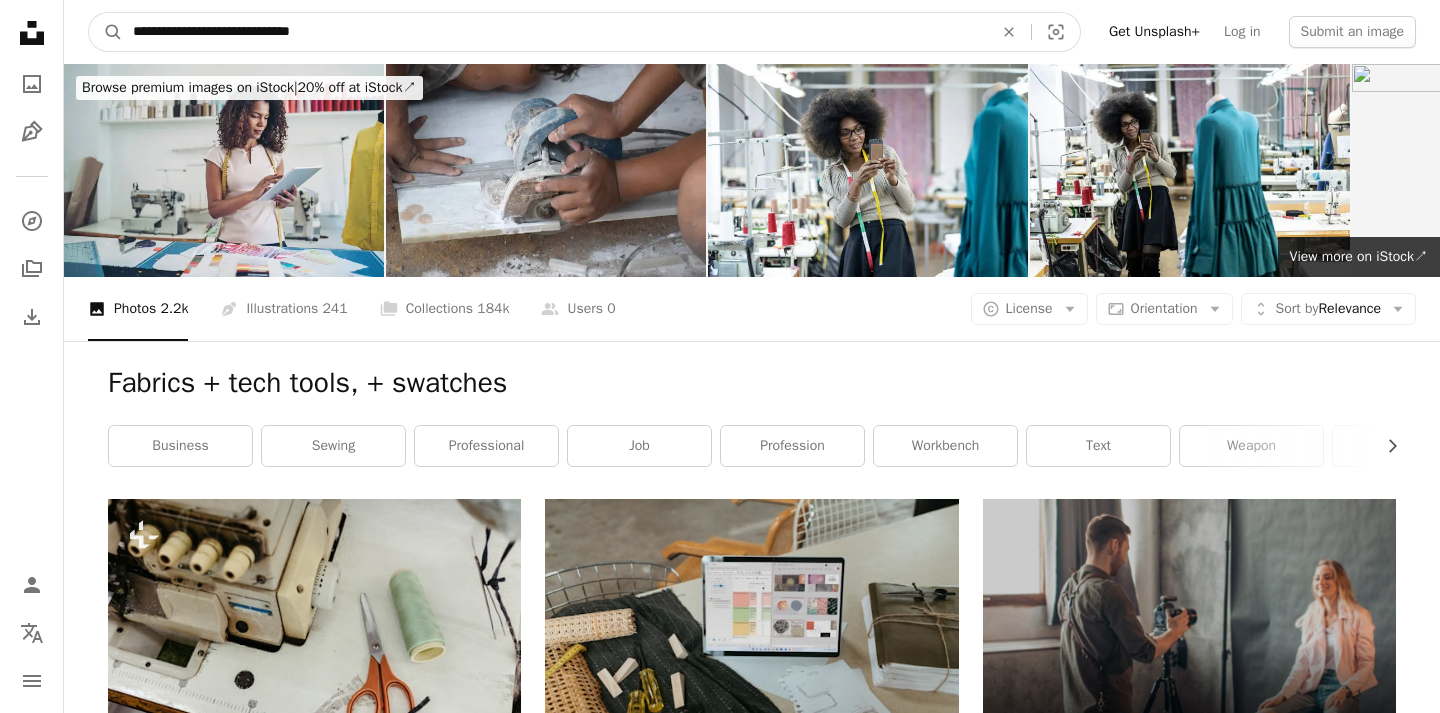 type on "**********" 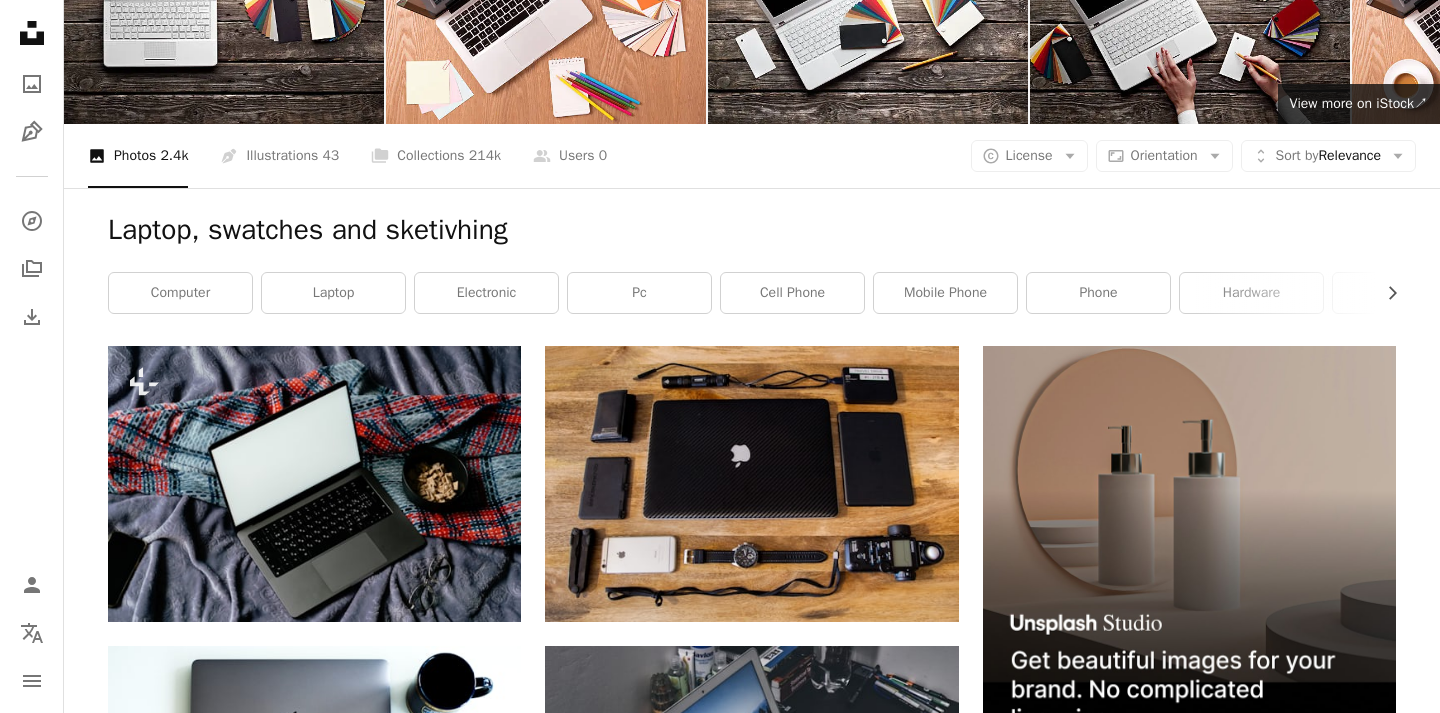 scroll, scrollTop: 0, scrollLeft: 0, axis: both 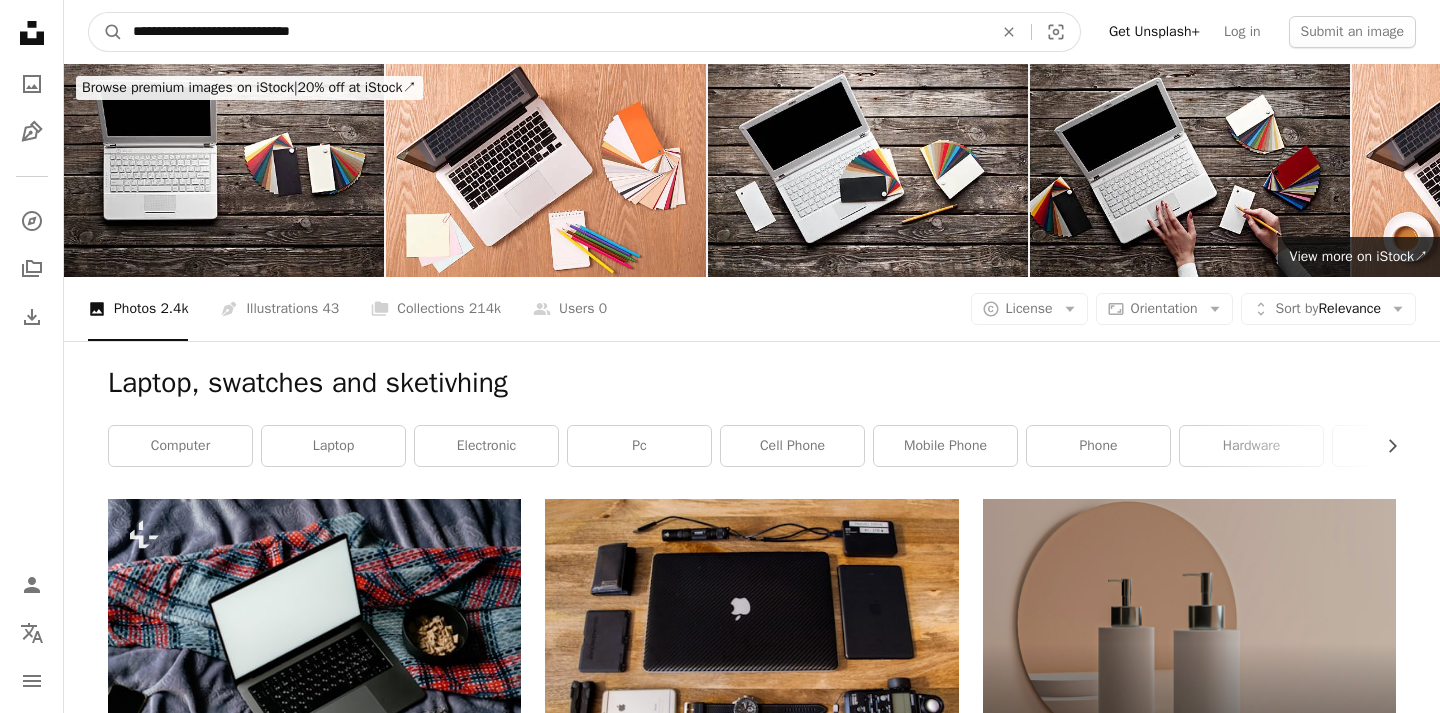 drag, startPoint x: 354, startPoint y: 31, endPoint x: 275, endPoint y: 30, distance: 79.00633 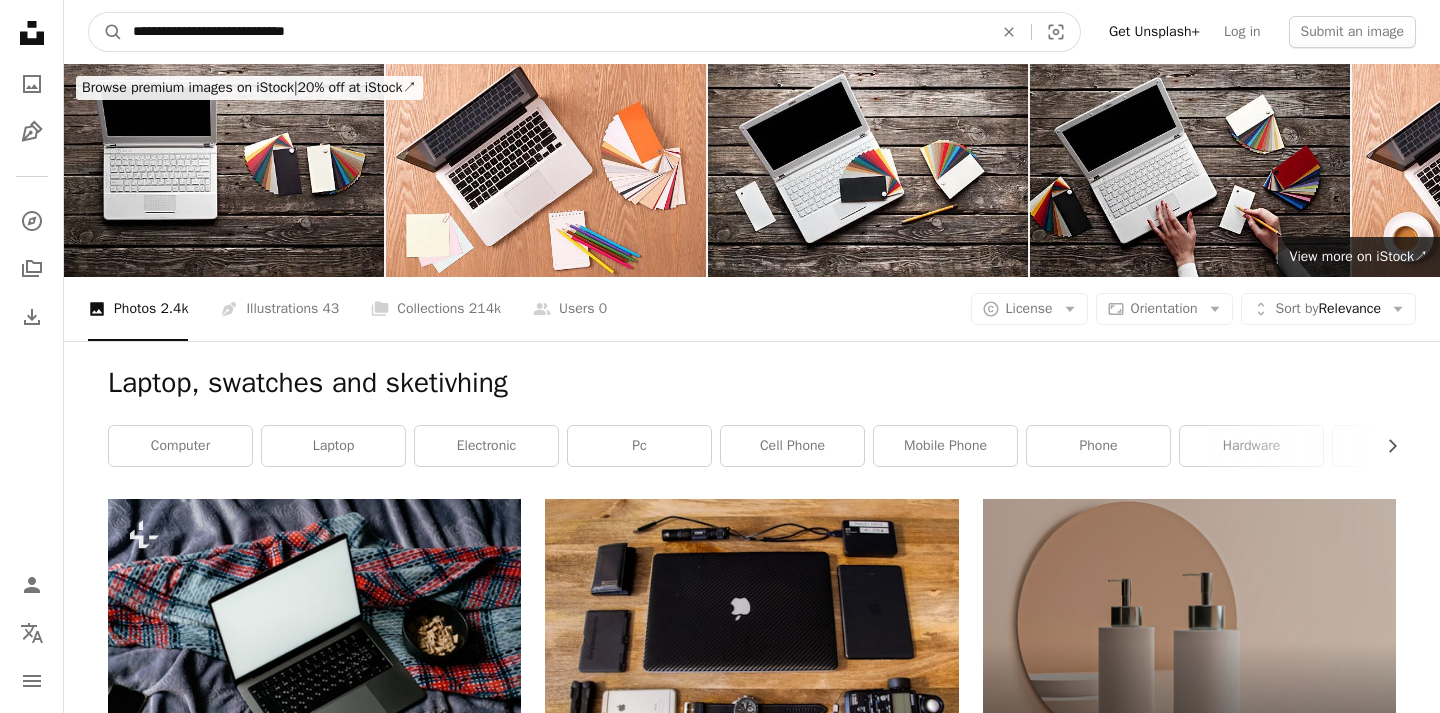 type on "**********" 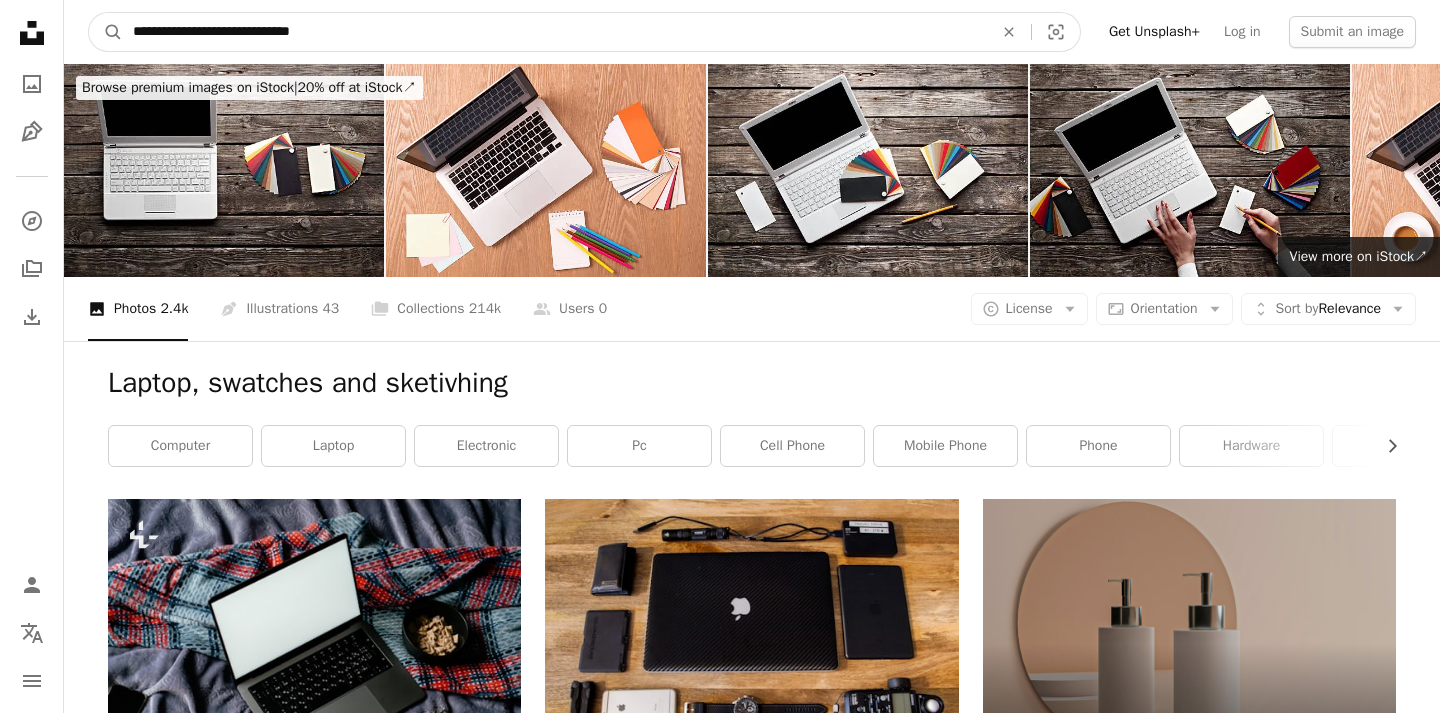 click on "A magnifying glass" at bounding box center (106, 32) 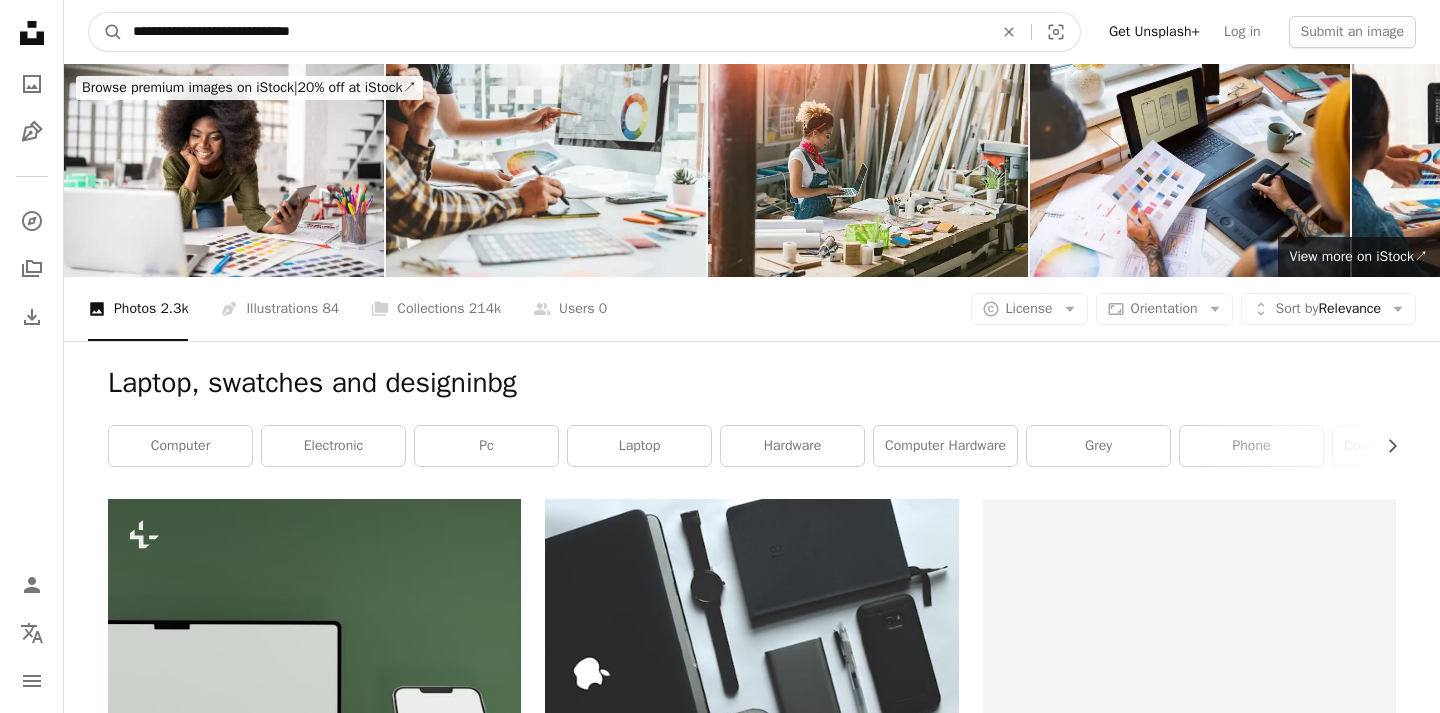 click on "**********" at bounding box center [555, 32] 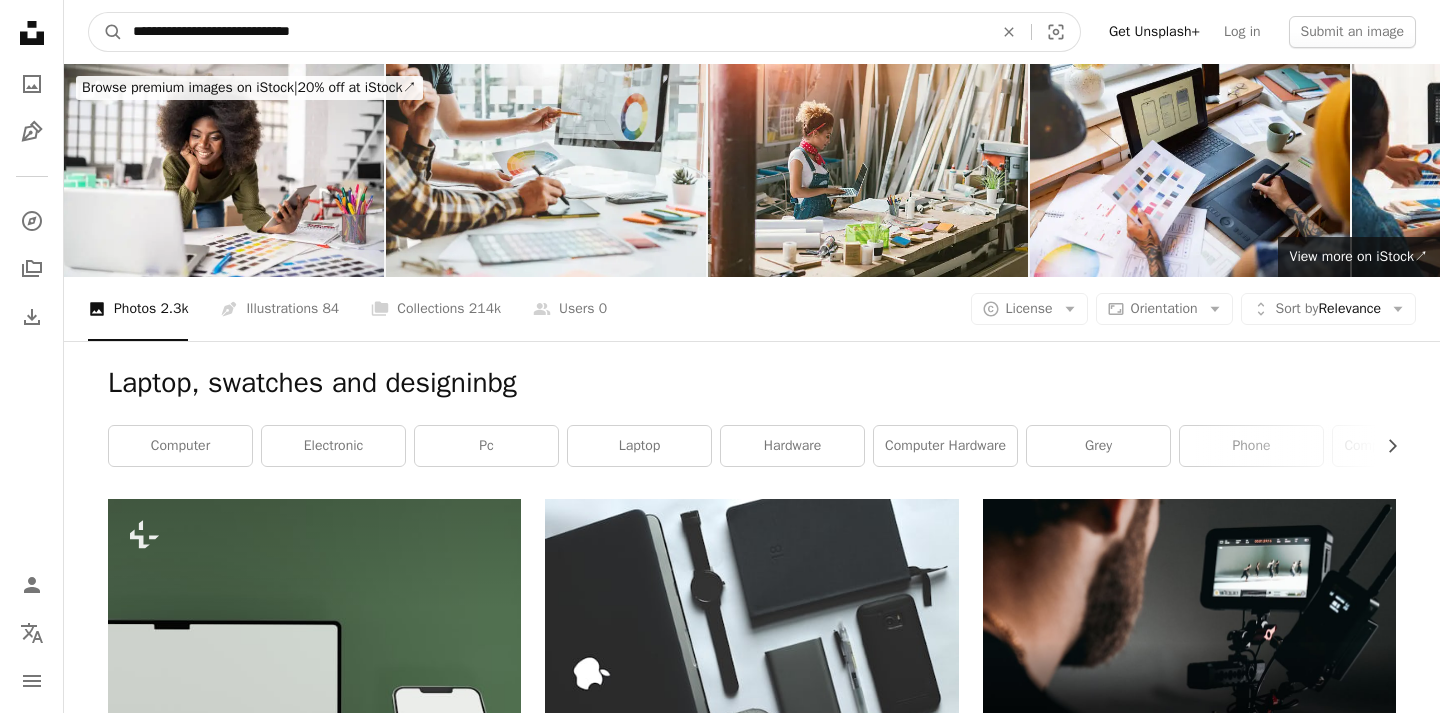 type on "**********" 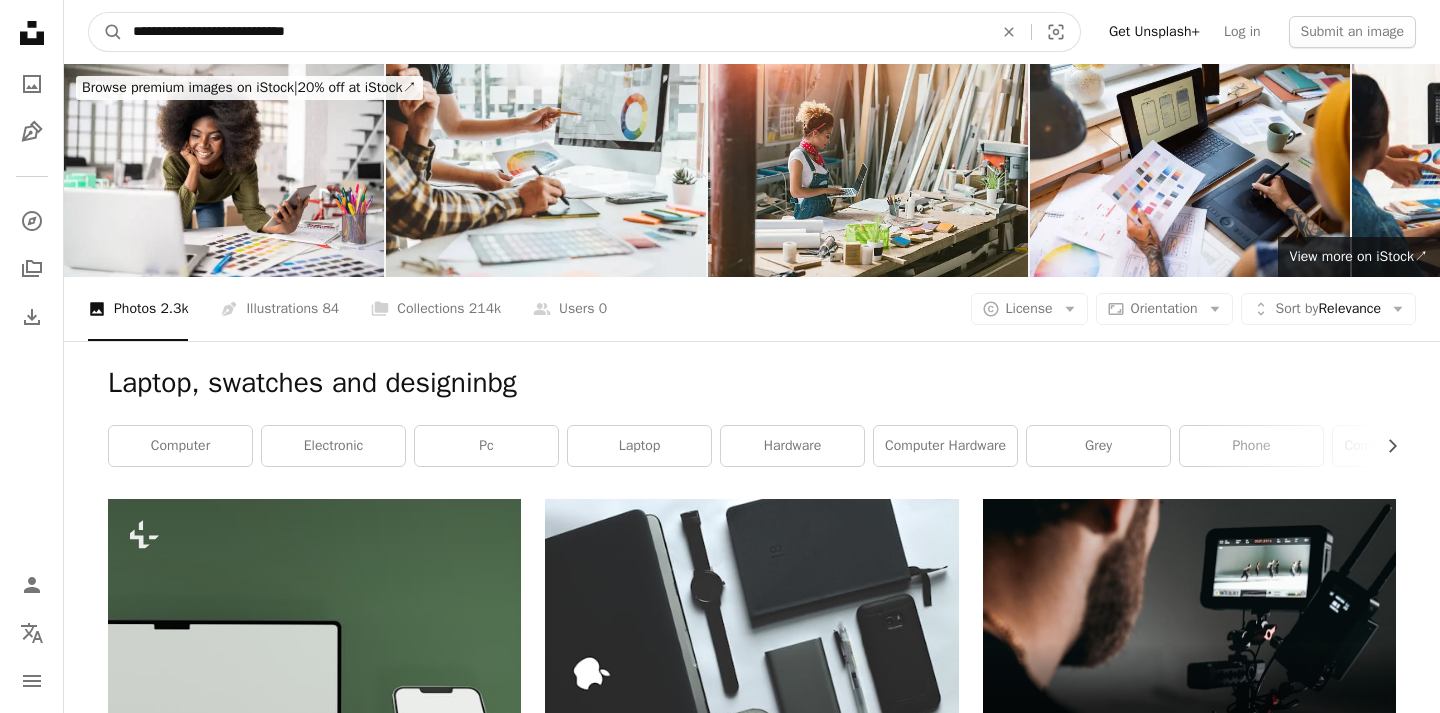 click on "A magnifying glass" at bounding box center (106, 32) 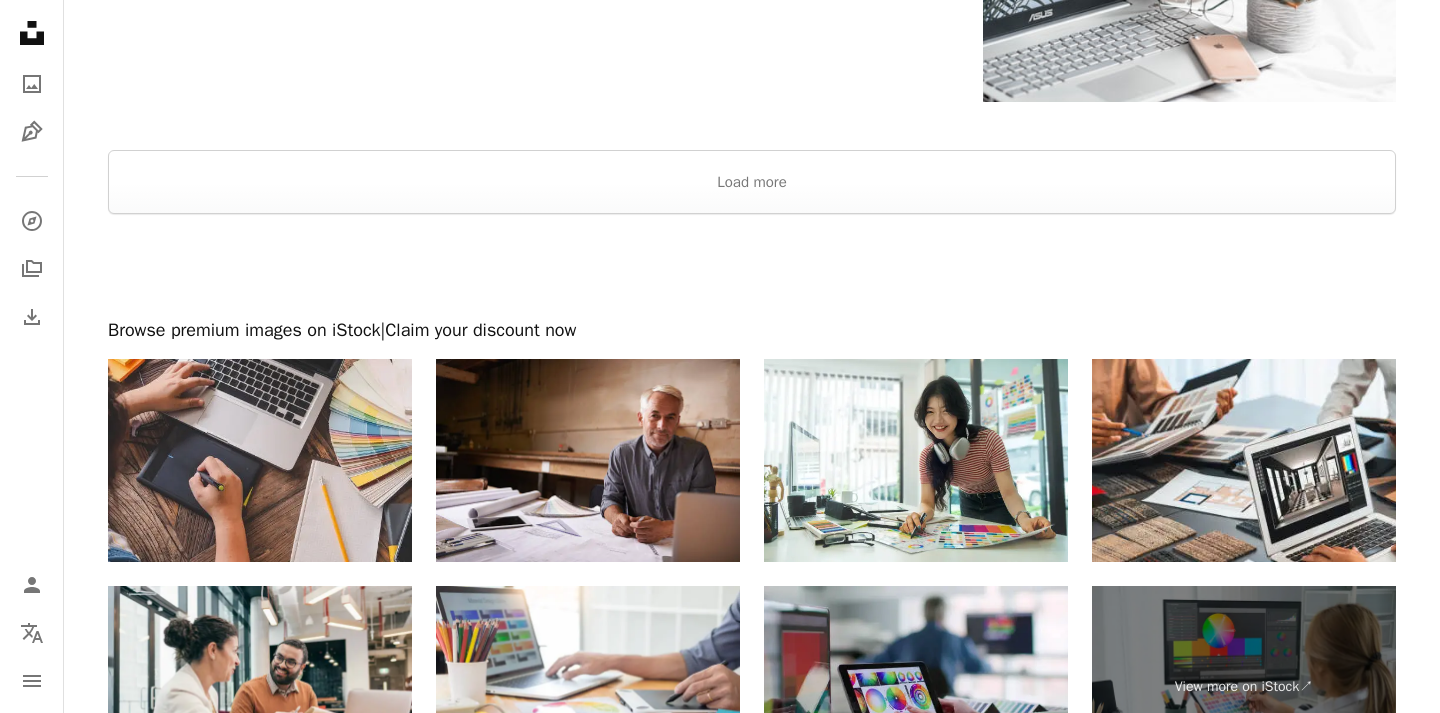 scroll, scrollTop: 3569, scrollLeft: 0, axis: vertical 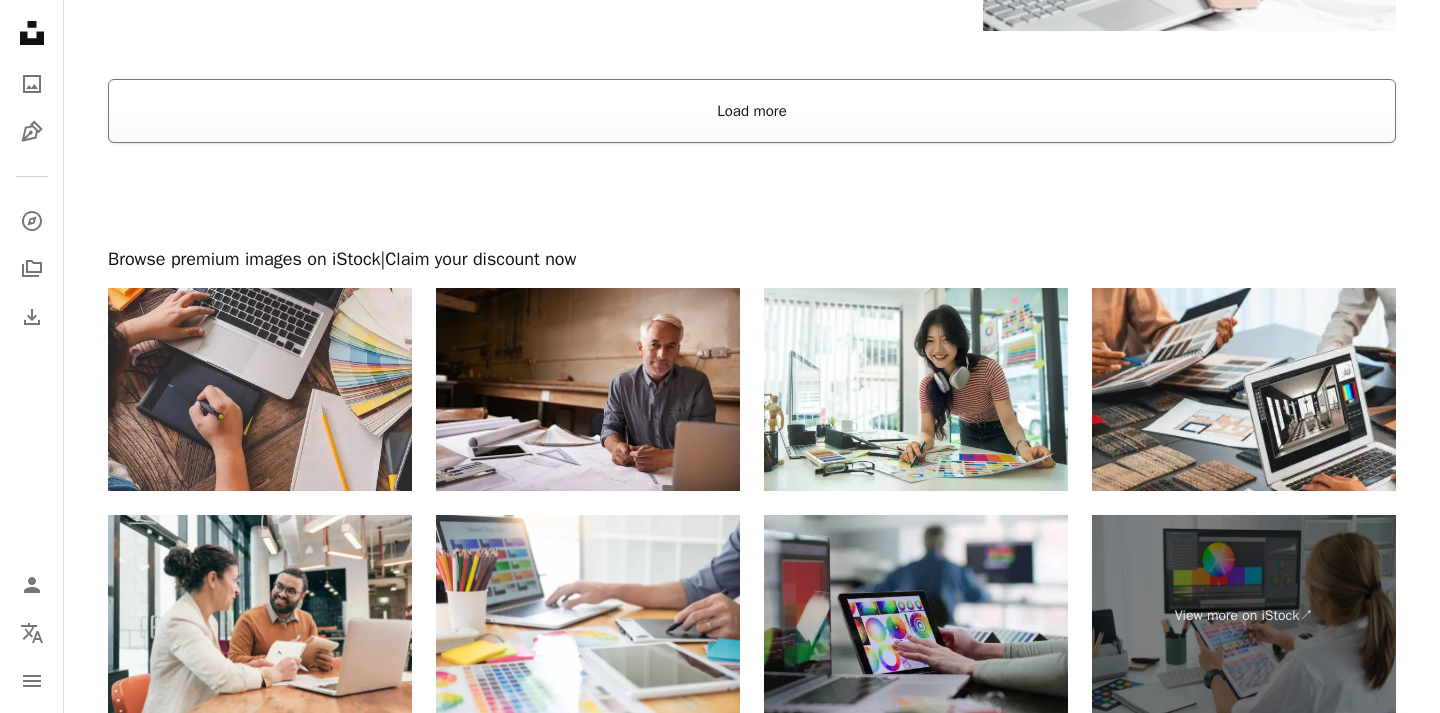 click on "Load more" at bounding box center (752, 111) 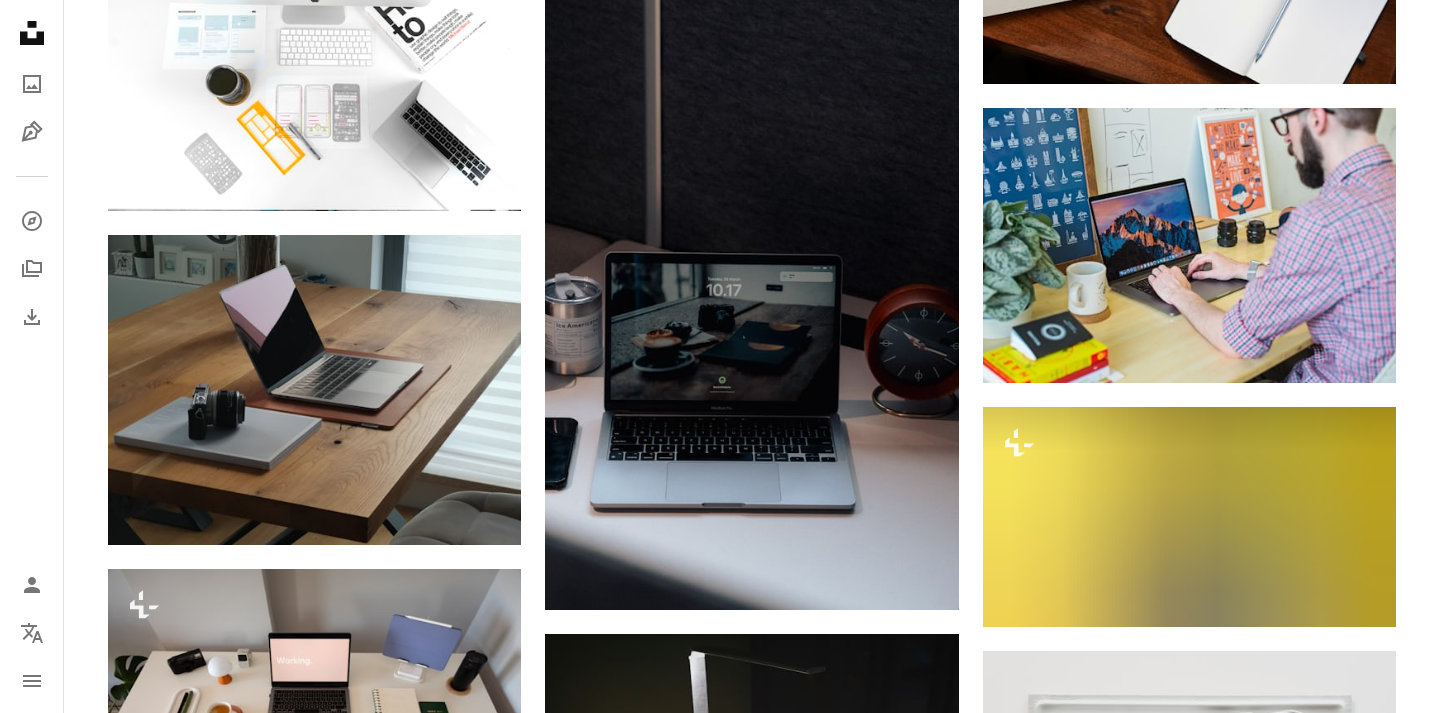 scroll, scrollTop: 25291, scrollLeft: 0, axis: vertical 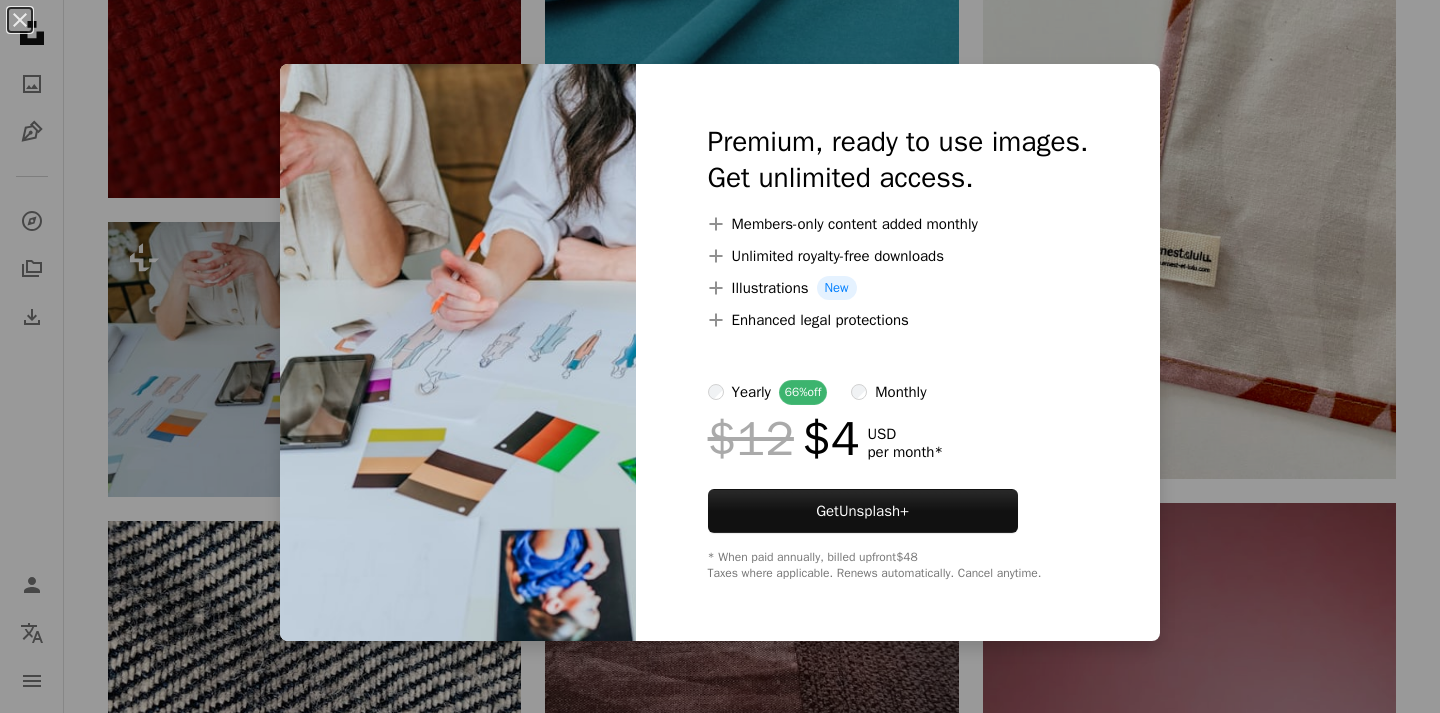 click on "An X shape Premium, ready to use images. Get unlimited access. A plus sign Members-only content added monthly A plus sign Unlimited royalty-free downloads A plus sign Illustrations  New A plus sign Enhanced legal protections yearly 66%  off monthly $12   $4 USD per month * Get  Unsplash+ * When paid annually, billed upfront  $48 Taxes where applicable. Renews automatically. Cancel anytime." at bounding box center (720, 356) 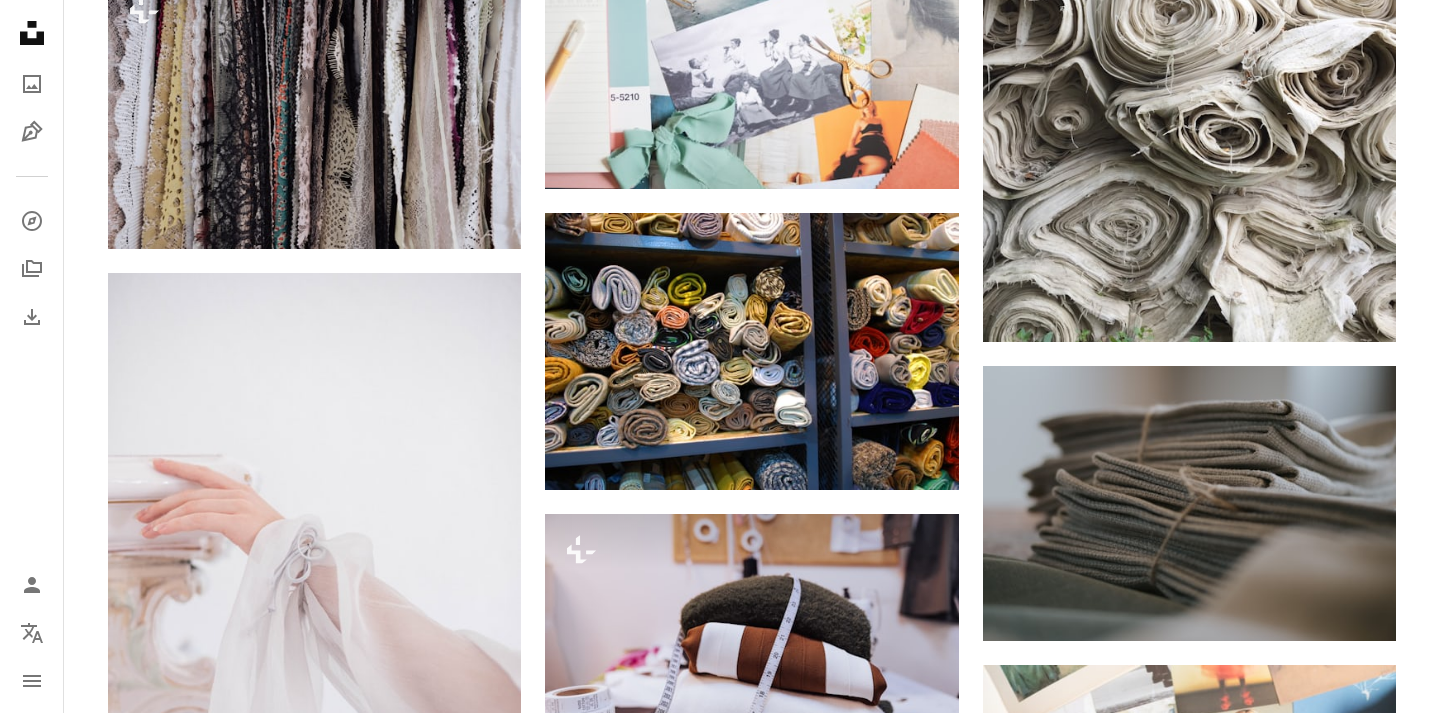 scroll, scrollTop: 0, scrollLeft: 0, axis: both 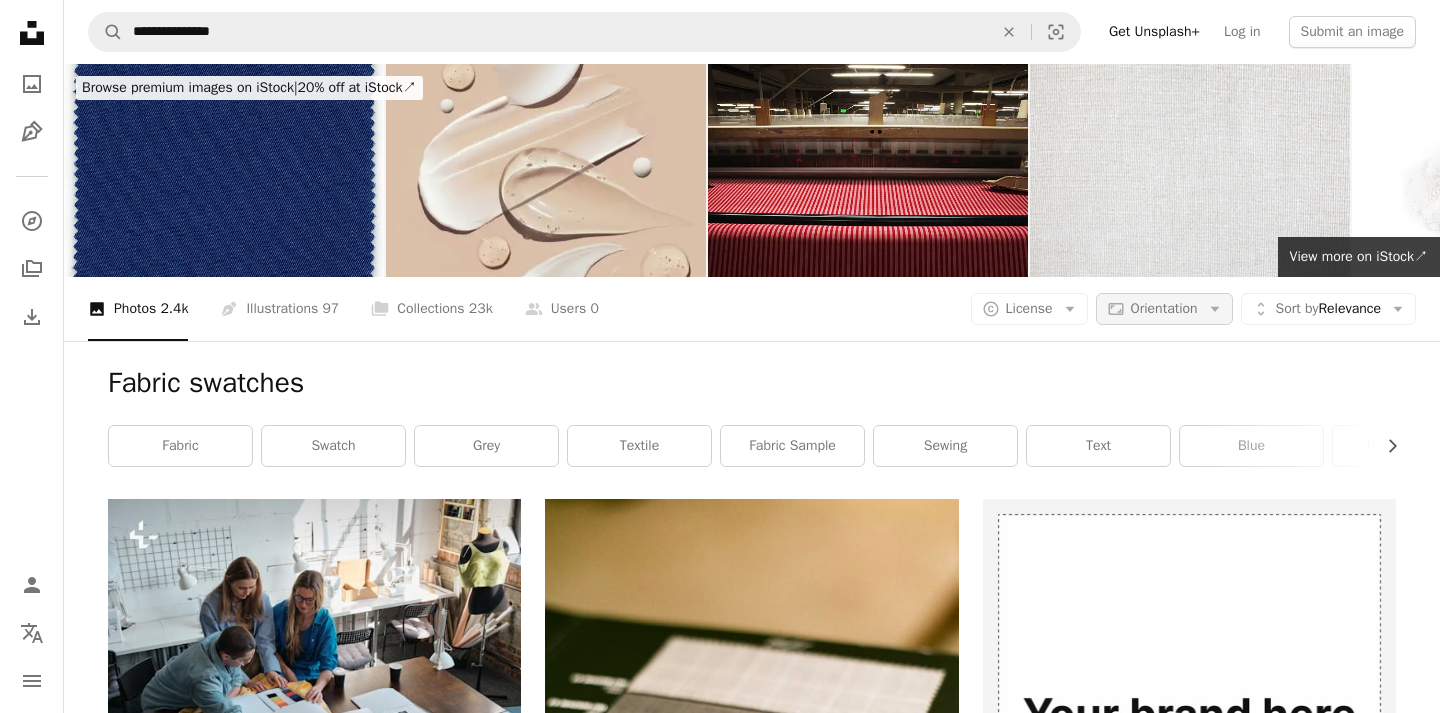 click on "Orientation" at bounding box center (1164, 309) 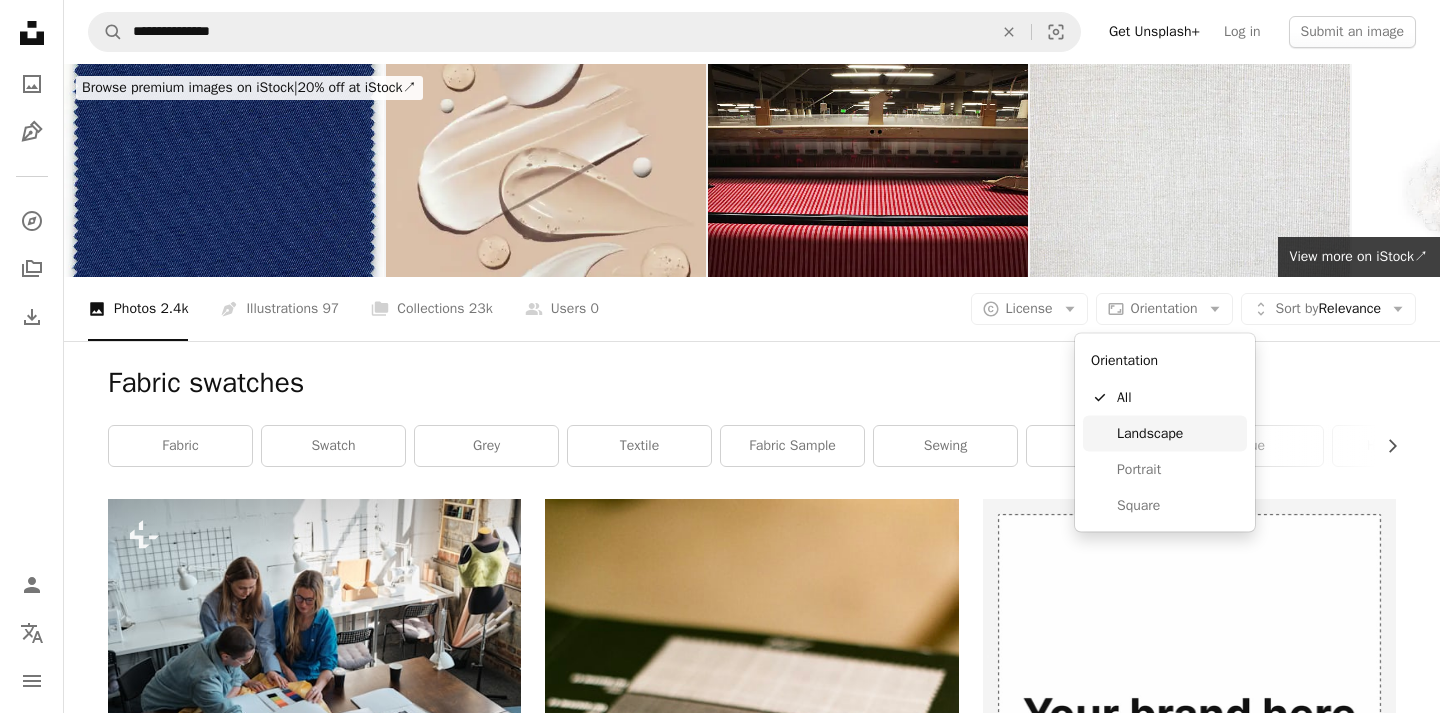 click on "Landscape" at bounding box center [1178, 433] 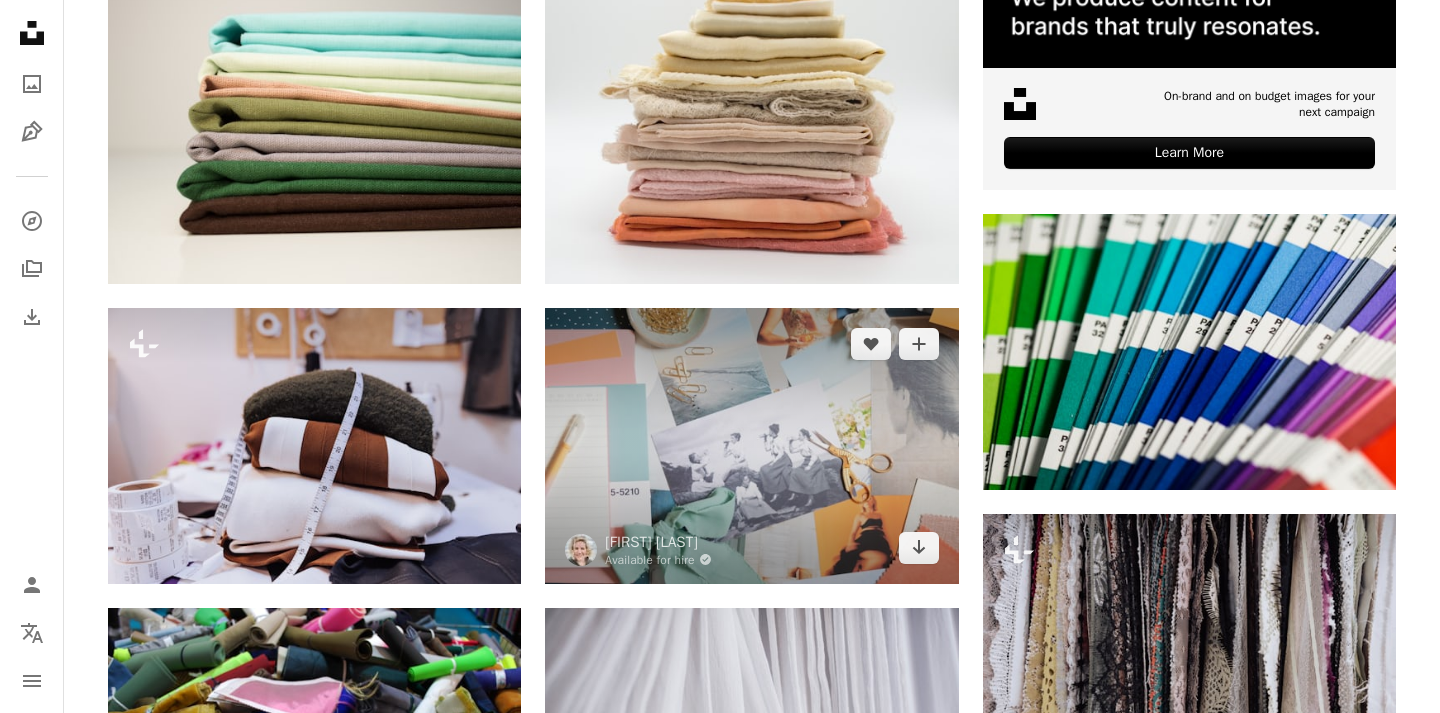 scroll, scrollTop: 0, scrollLeft: 0, axis: both 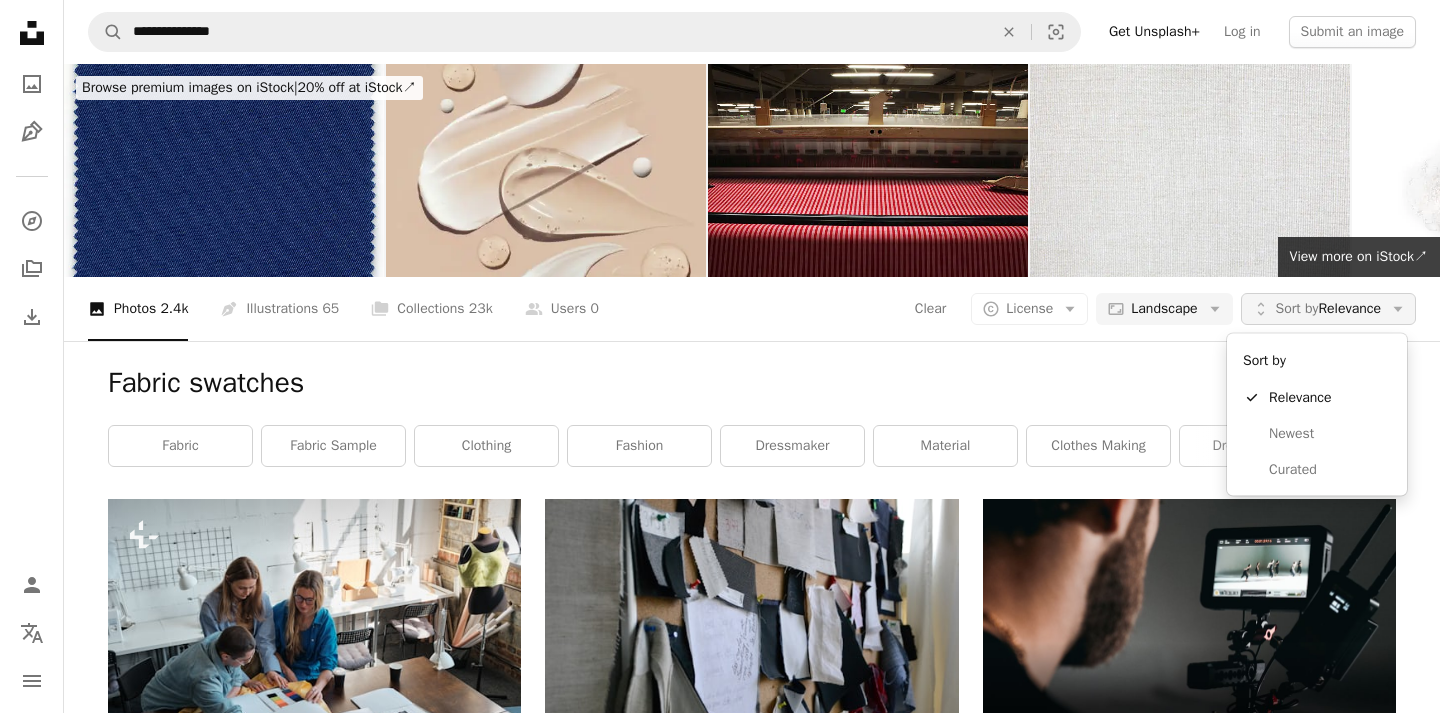 click on "Sort by  Relevance" at bounding box center (1328, 309) 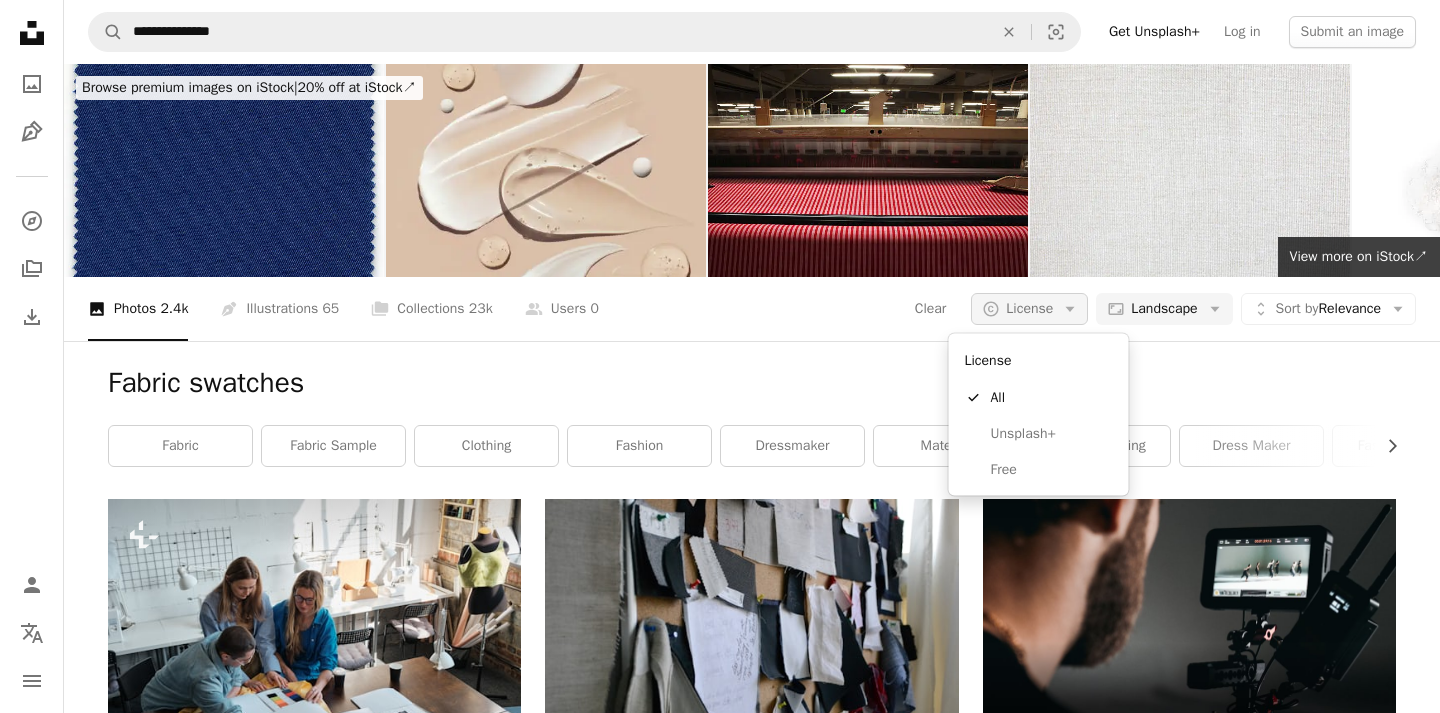 click on "Arrow down" 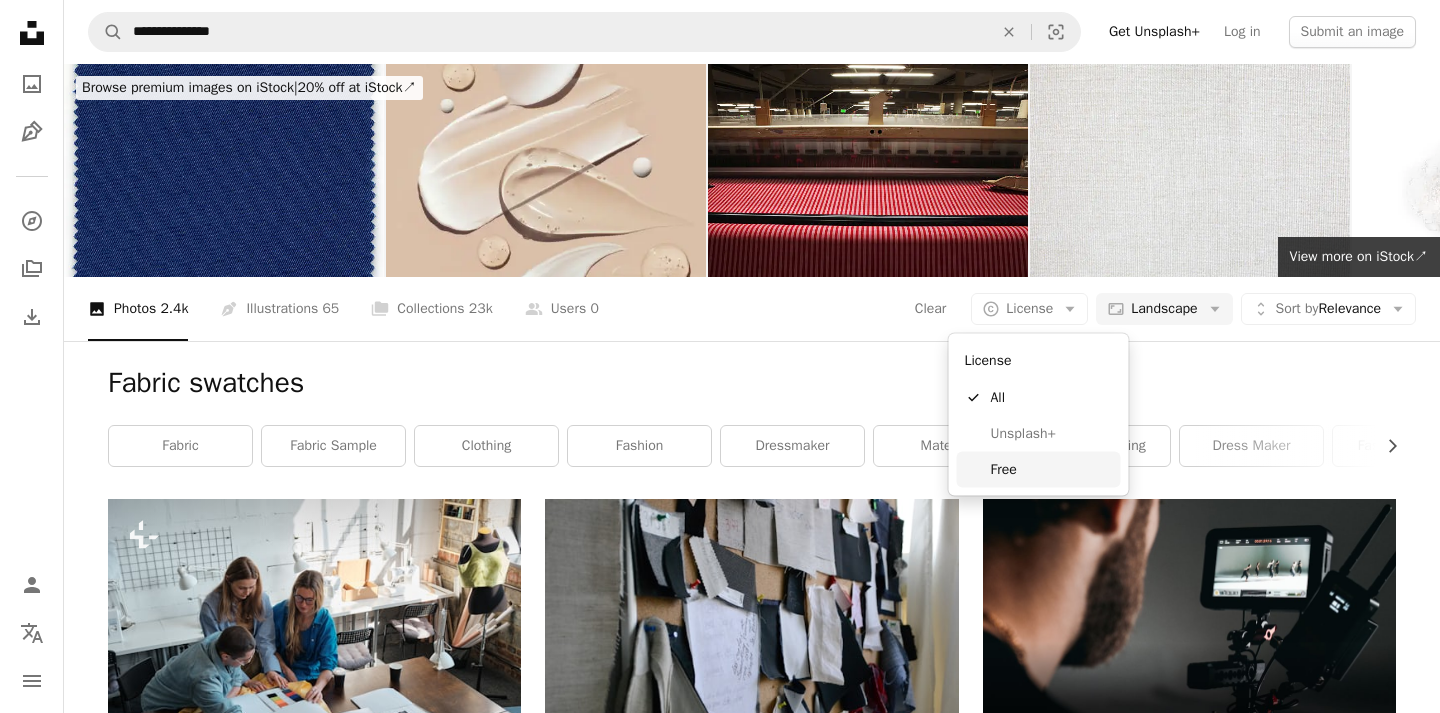 click on "Free" at bounding box center [1052, 469] 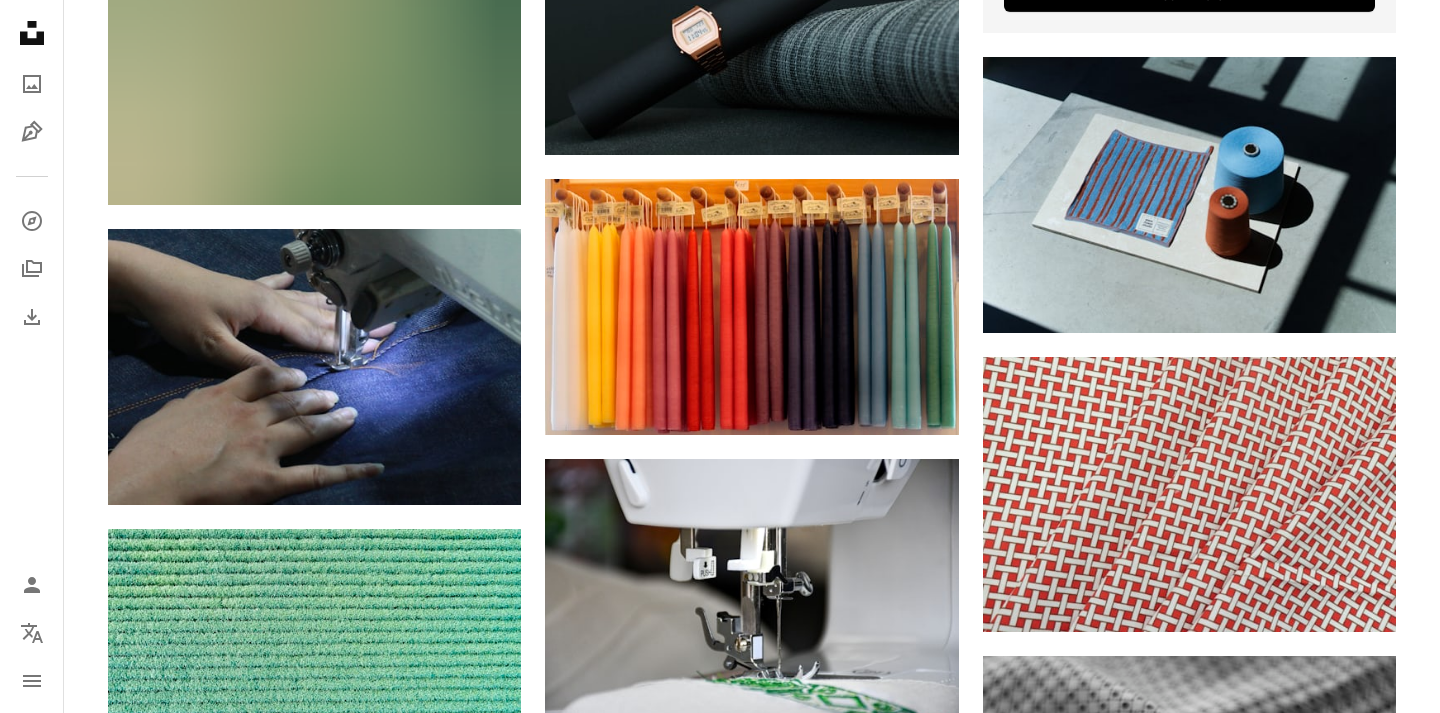 scroll, scrollTop: 7103, scrollLeft: 0, axis: vertical 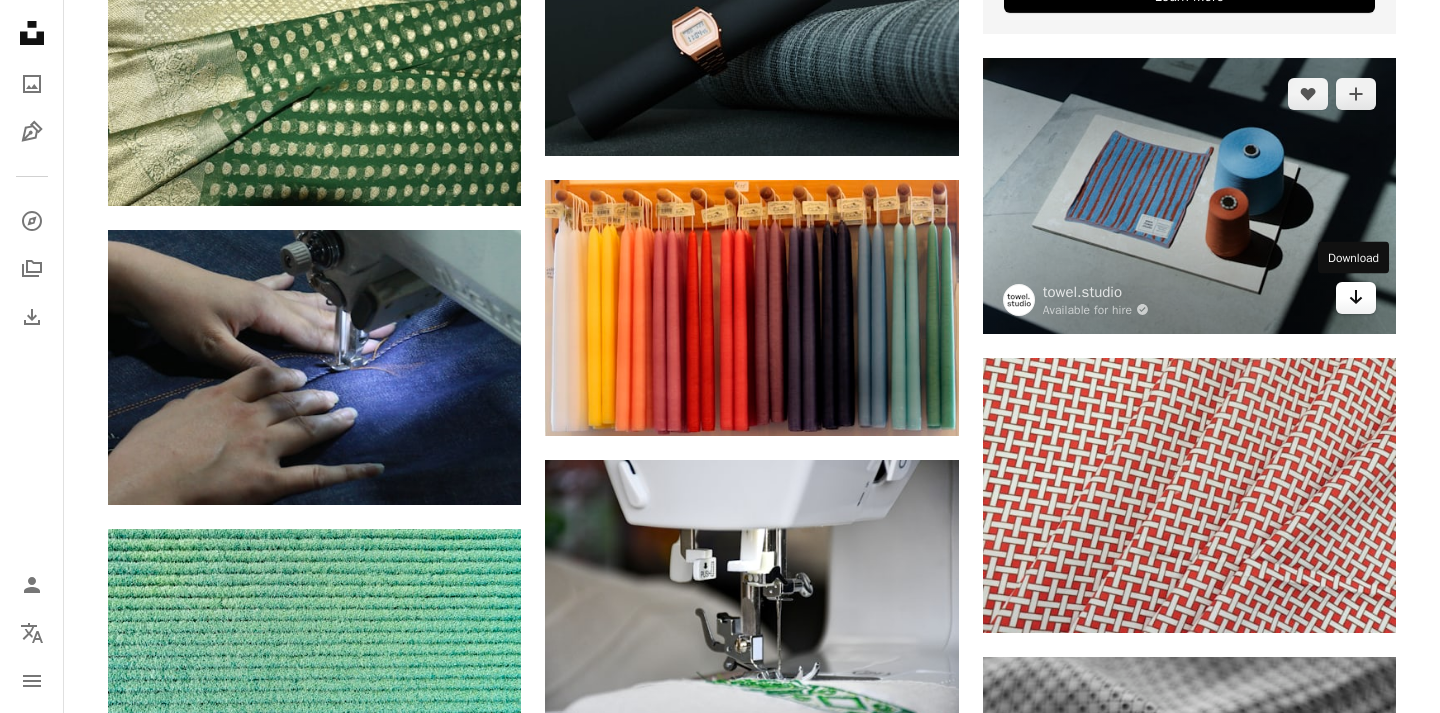 click on "Arrow pointing down" at bounding box center [1356, 298] 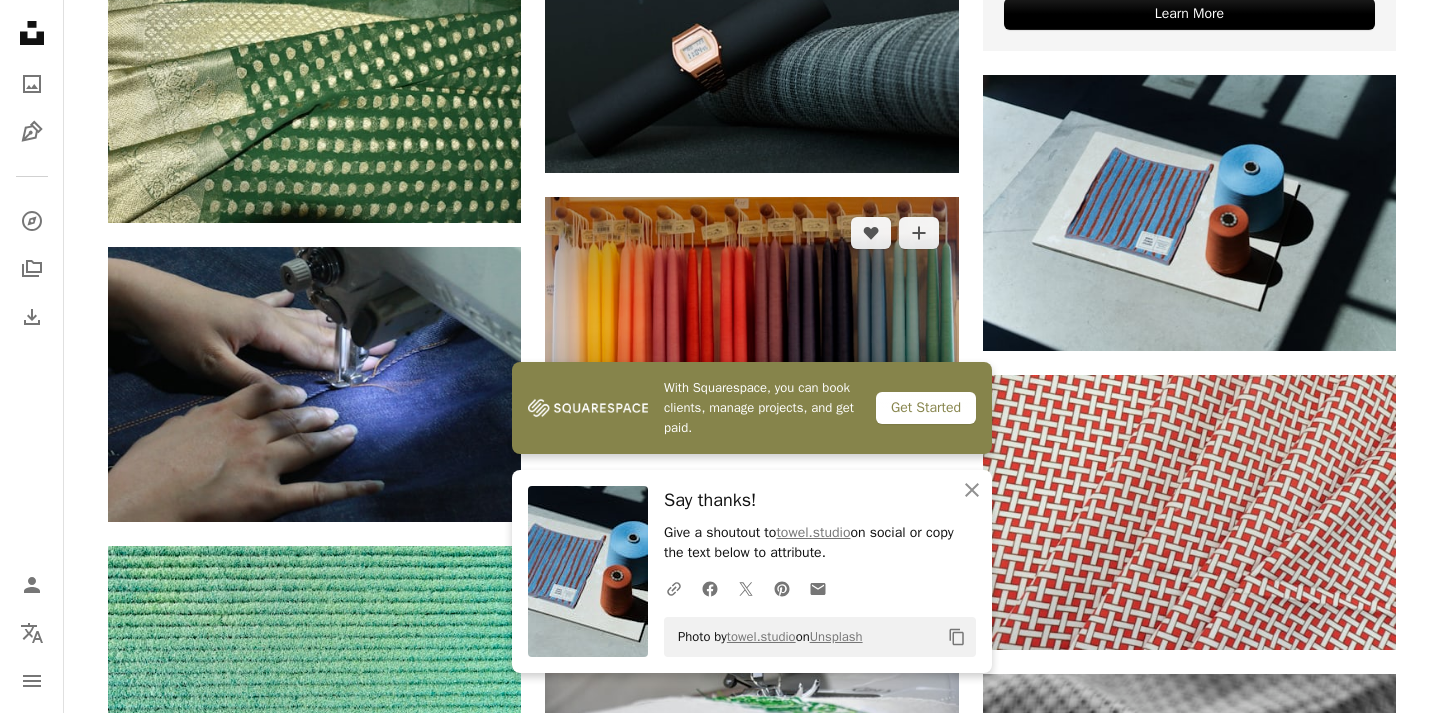 scroll, scrollTop: 7085, scrollLeft: 0, axis: vertical 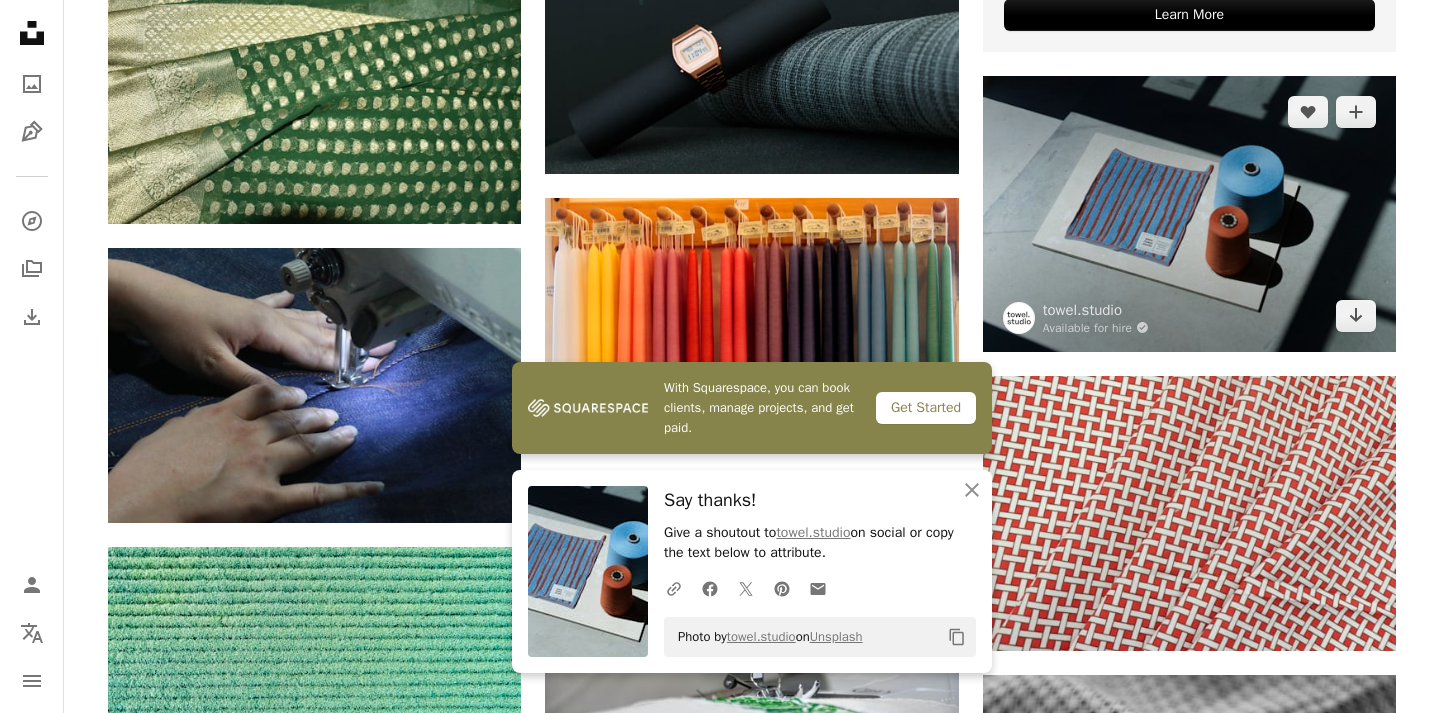 click at bounding box center (1189, 214) 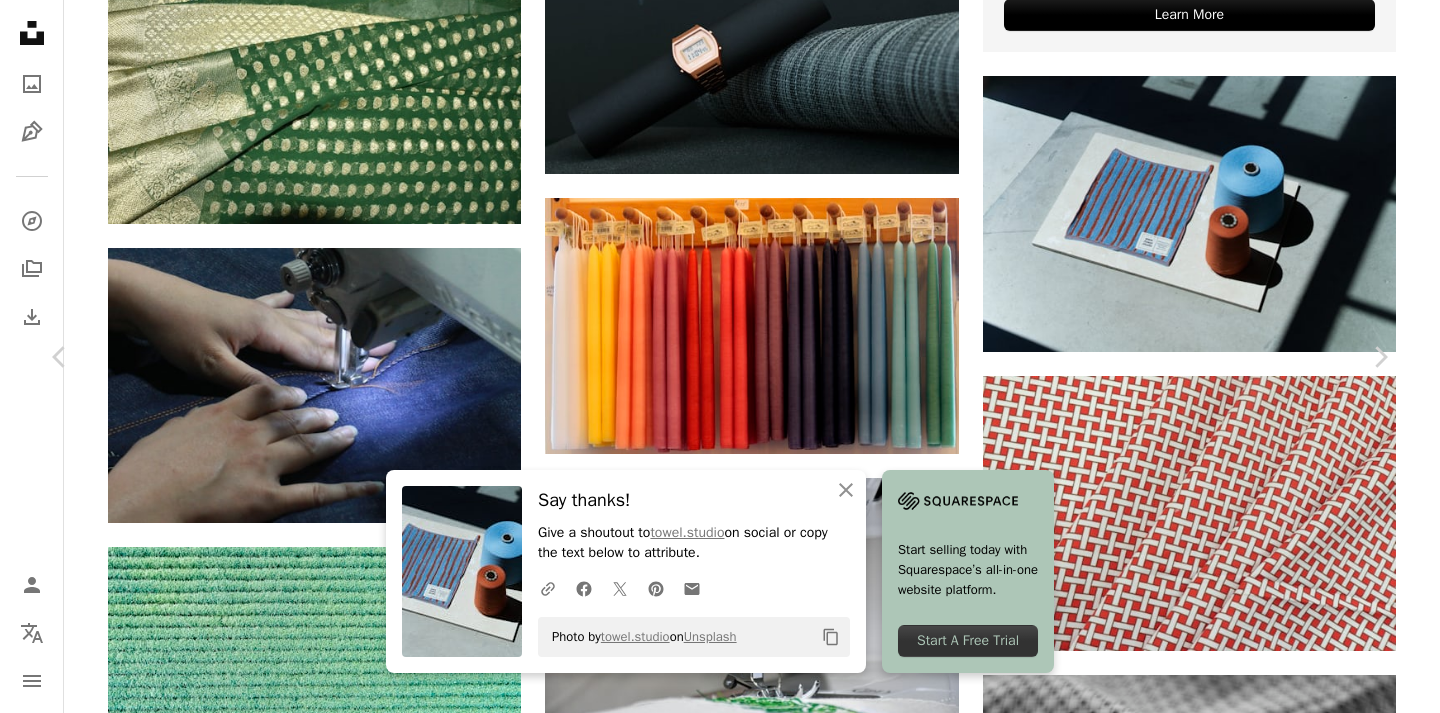 click on "An X shape Chevron left Chevron right An X shape Close Say thanks! Give a shoutout to  towel.studio  on social or copy the text below to attribute. A URL sharing icon (chains) Facebook icon X (formerly Twitter) icon Pinterest icon An envelope Photo by  towel.studio  on  Unsplash
Copy content Start selling today with Squarespace’s all-in-one website platform. Start A Free Trial towel.studio Available for hire A checkmark inside of a circle A heart A plus sign Download free Chevron down Zoom in Views 94,603 Downloads 427 A forward-right arrow Share Info icon Info More Actions Organic cotton yarns used in the production of towels at towel.studio Berlin. Calendar outlined Published on  November 22, 2022 Camera SONY, ILCE-7M3 Safety Free to use under the  Unsplash License workshop blurry background knitting wool towel design studio handmade blurred background local textiles towels maker makerspace textile design knitting machine yarns makers spools of thread home decor pillow Free pictures  |   ↗ For" at bounding box center [720, 5027] 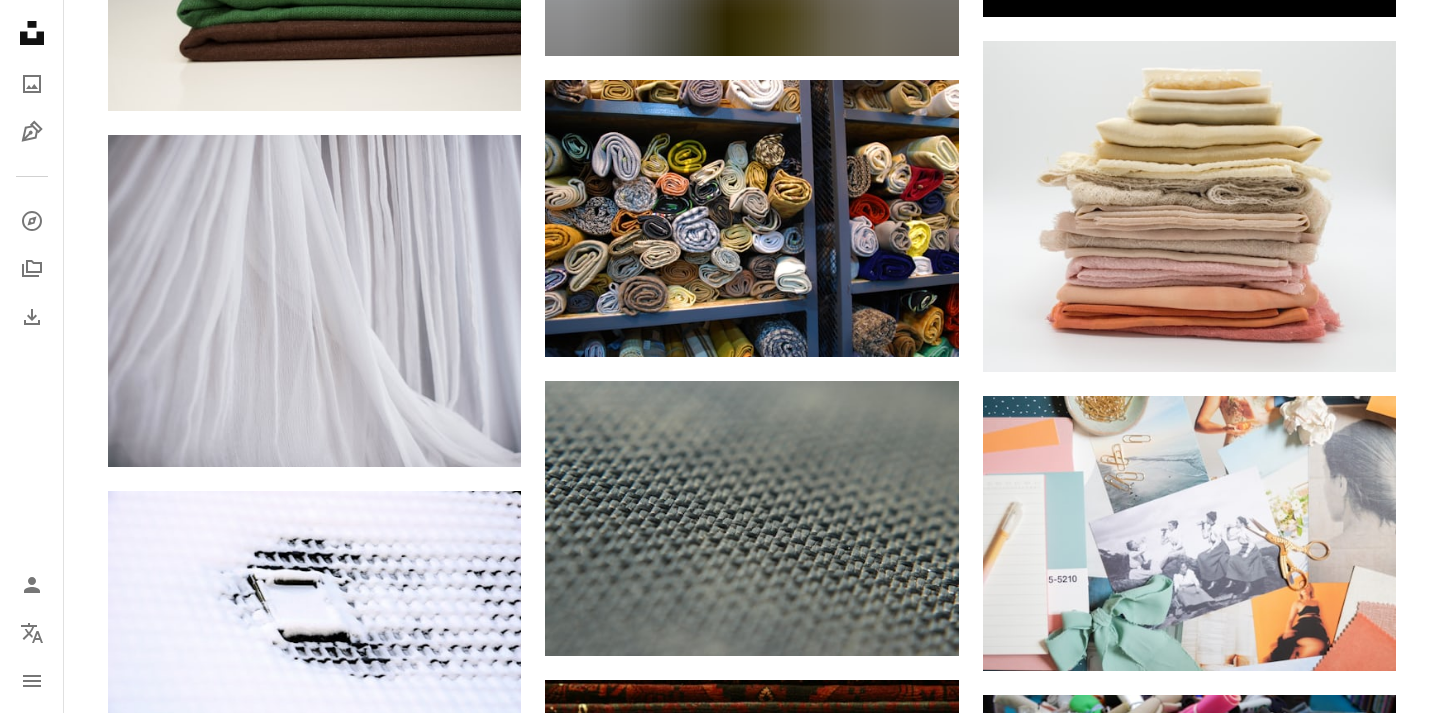 scroll, scrollTop: 0, scrollLeft: 0, axis: both 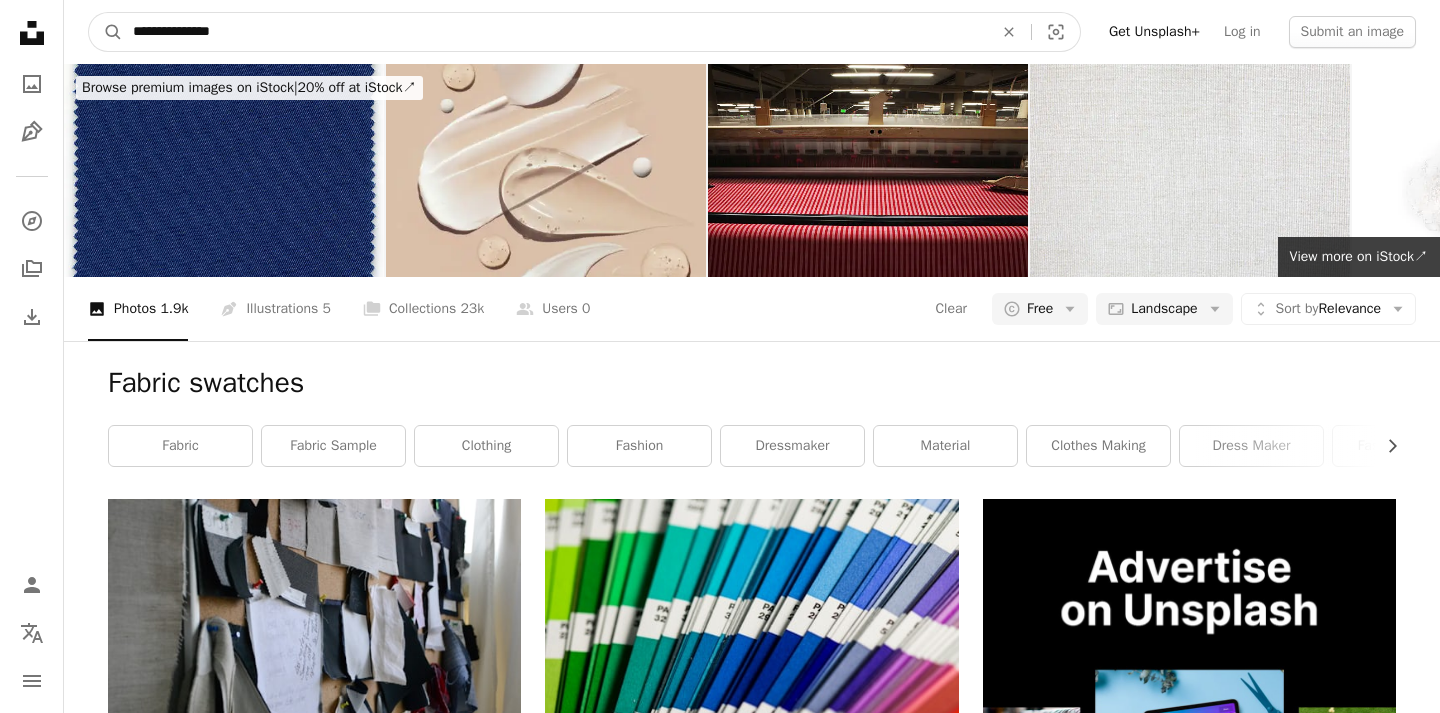 drag, startPoint x: 252, startPoint y: 33, endPoint x: -1, endPoint y: 33, distance: 253 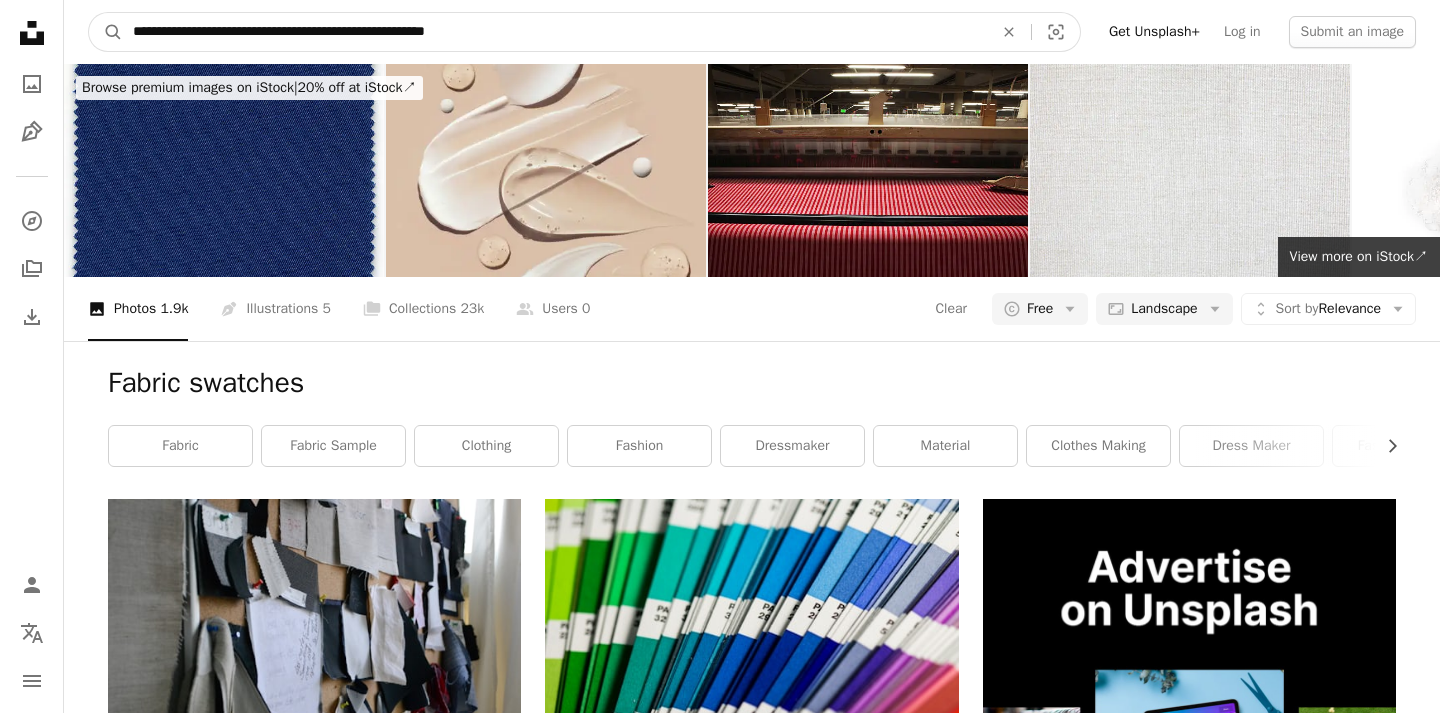 type on "**********" 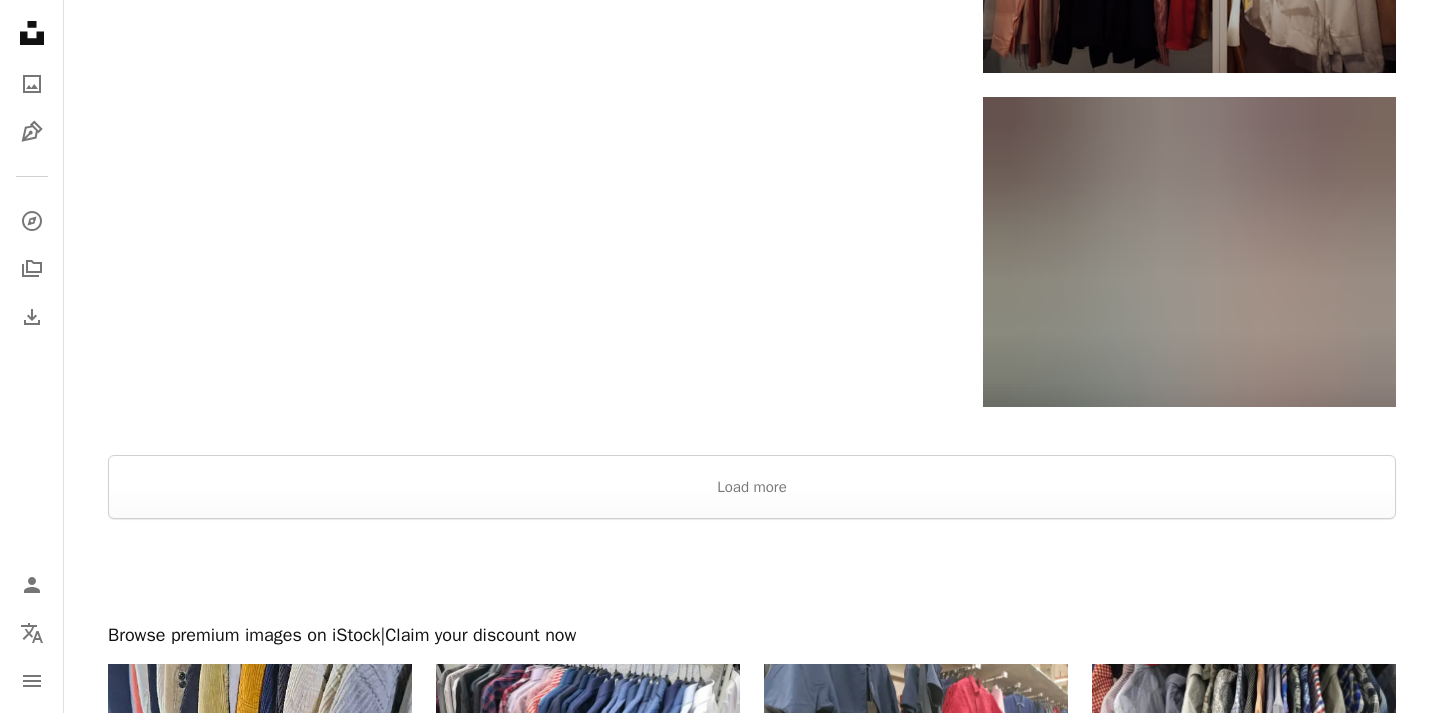 scroll, scrollTop: 2717, scrollLeft: 0, axis: vertical 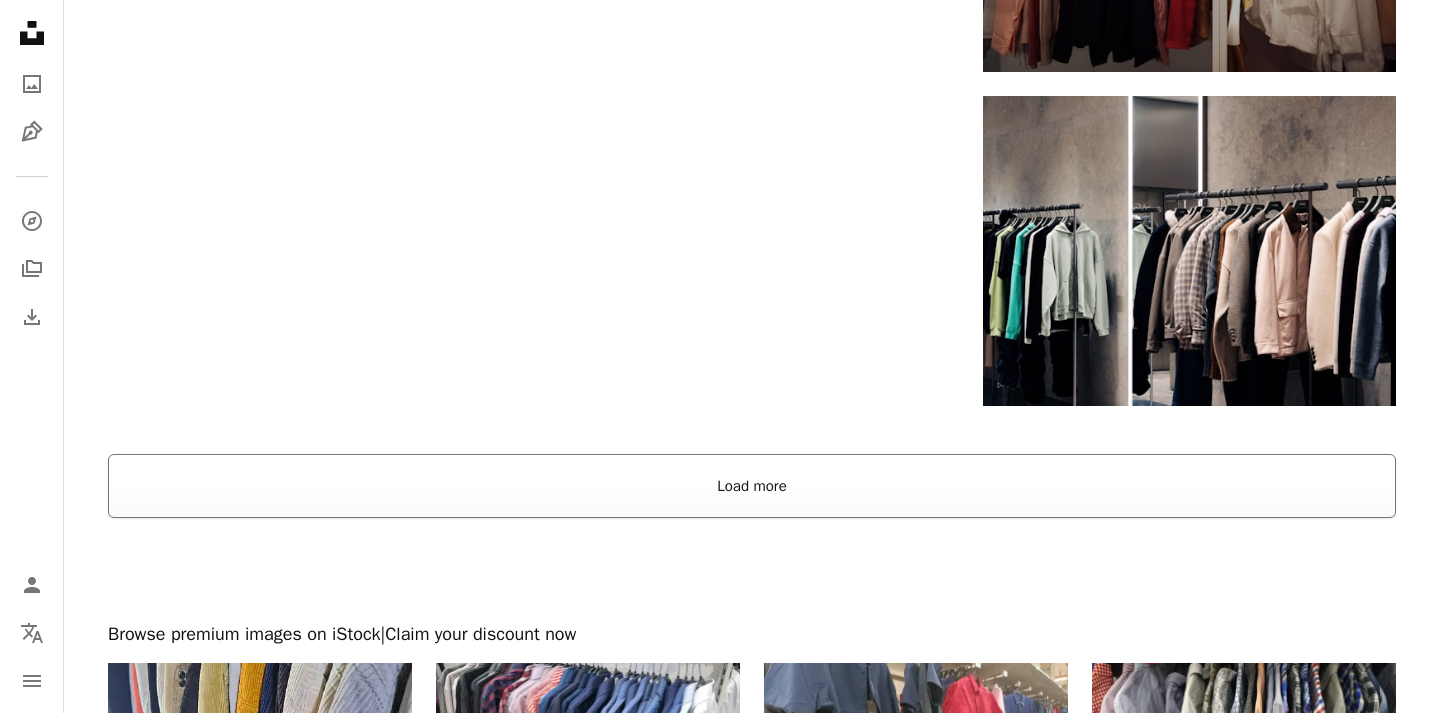click on "Load more" at bounding box center (752, 486) 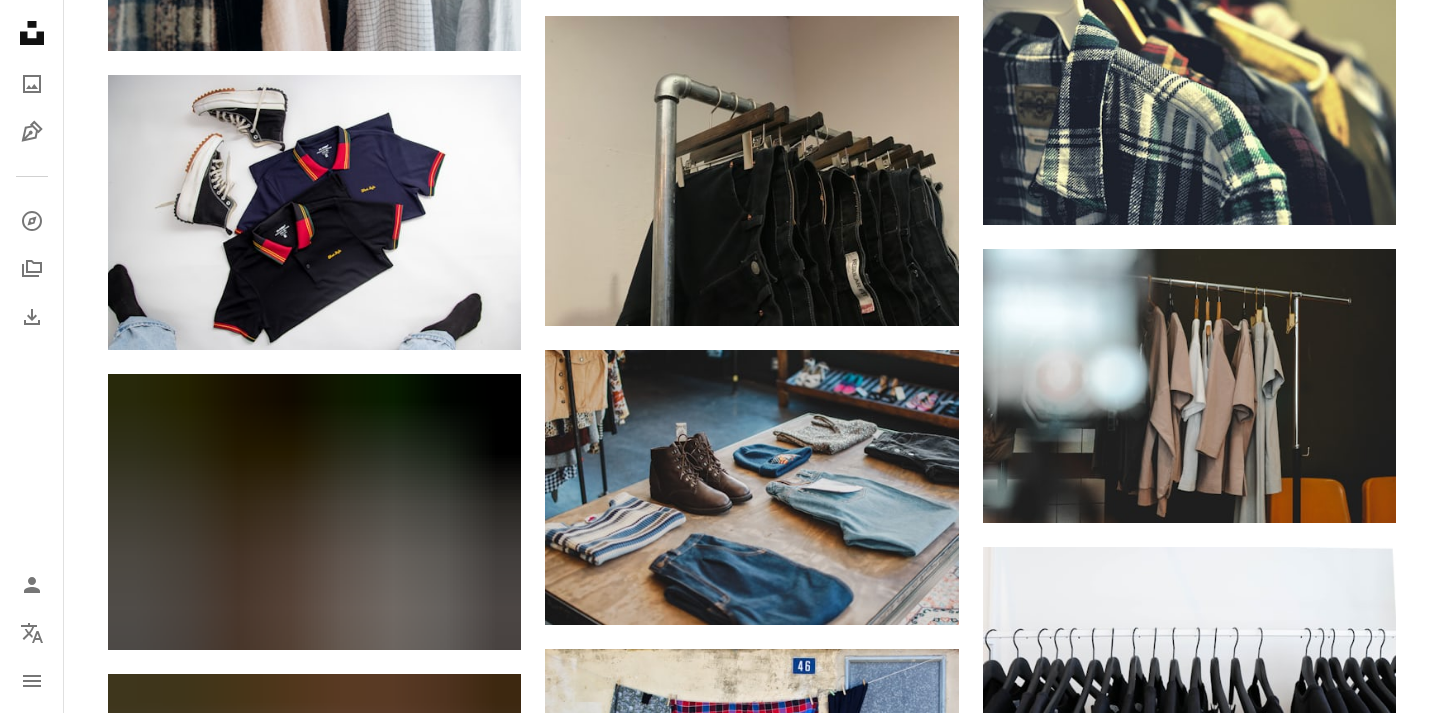 scroll, scrollTop: 7124, scrollLeft: 0, axis: vertical 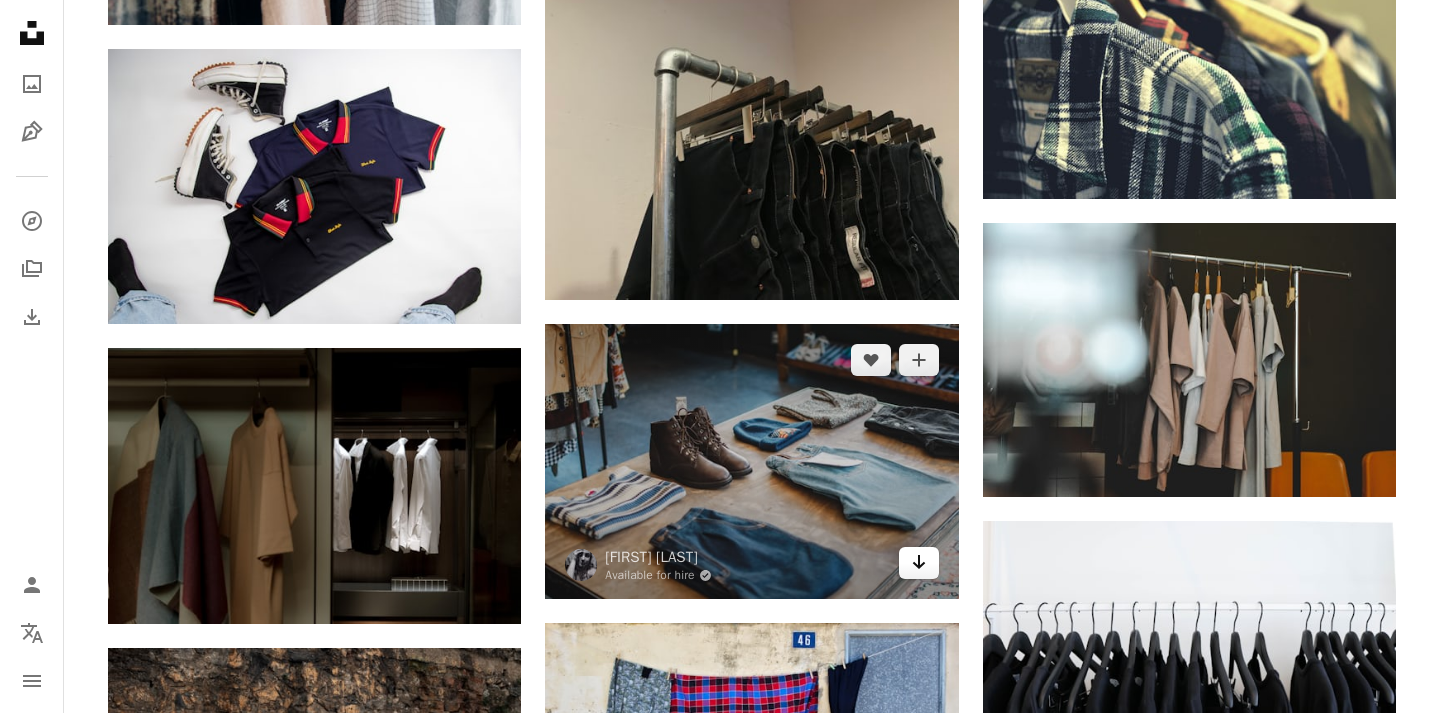 click on "Arrow pointing down" 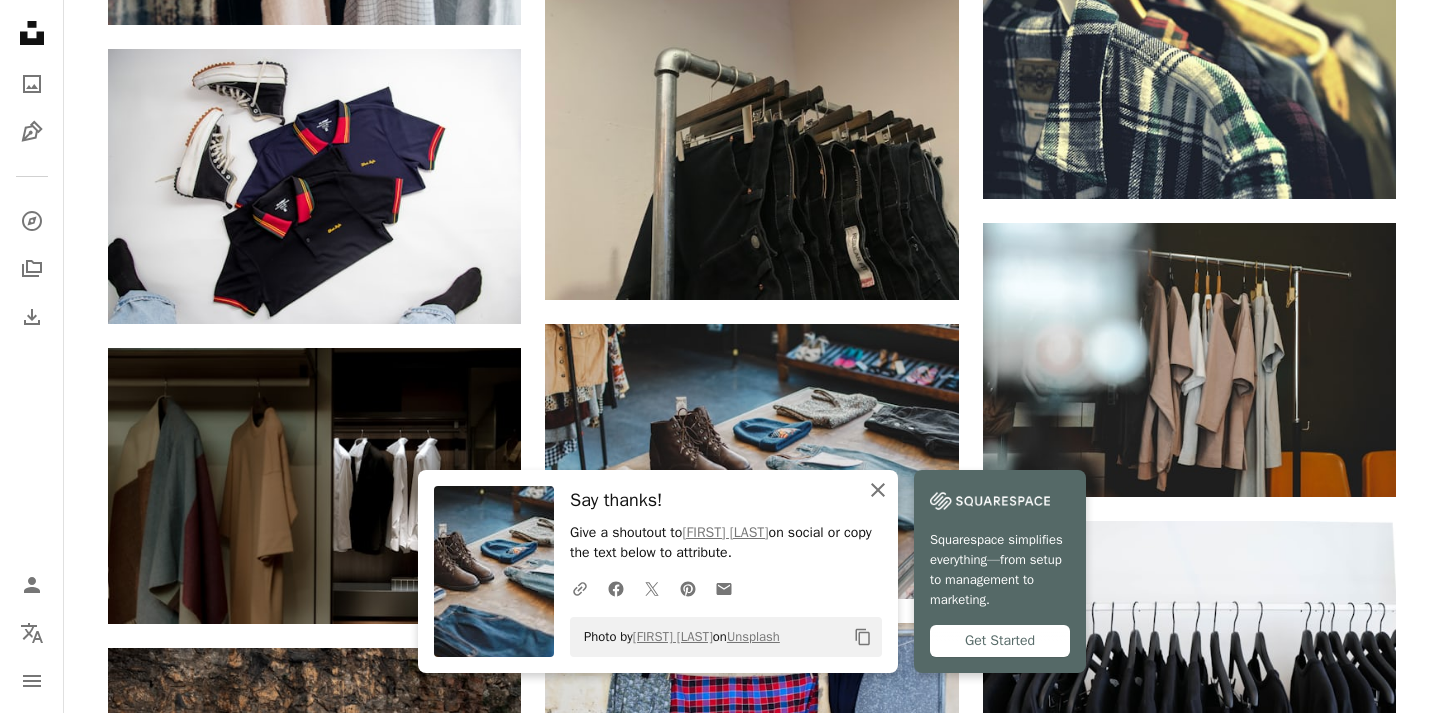 click 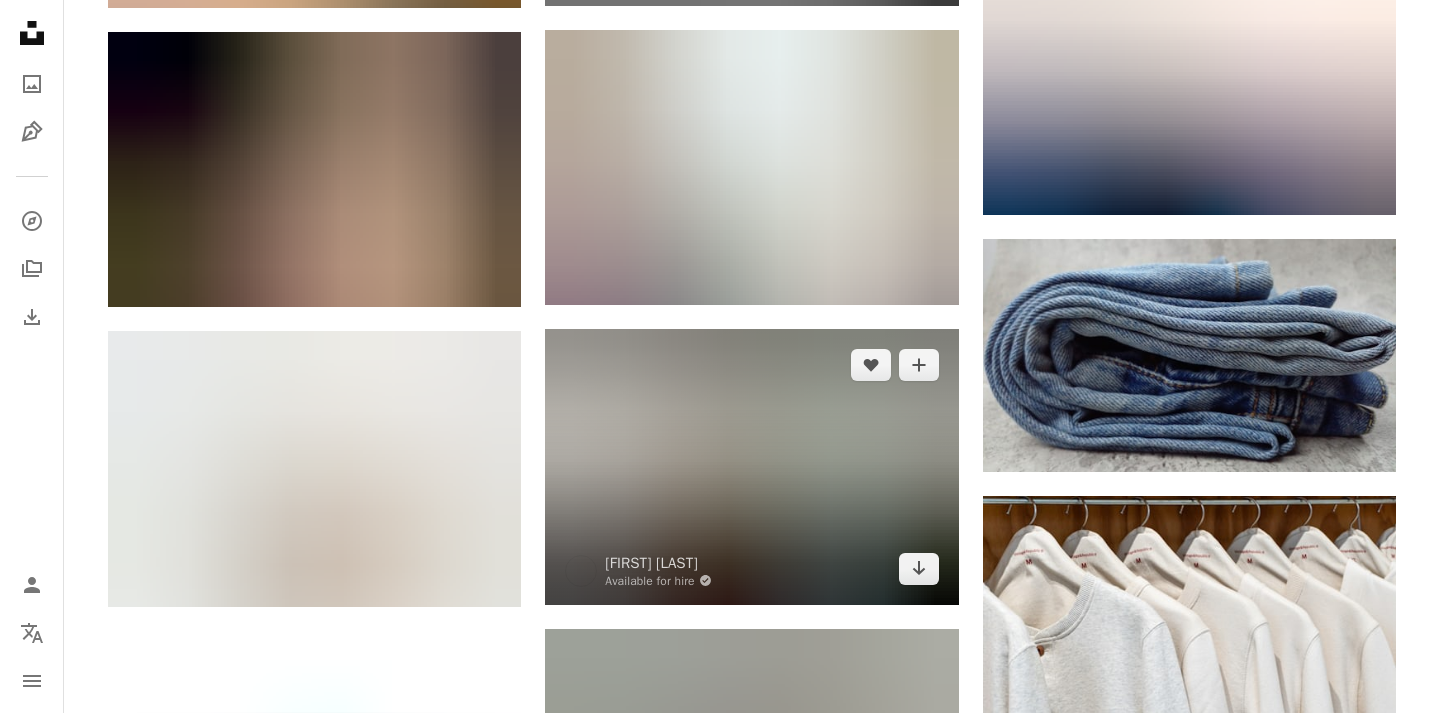 scroll, scrollTop: 8337, scrollLeft: 0, axis: vertical 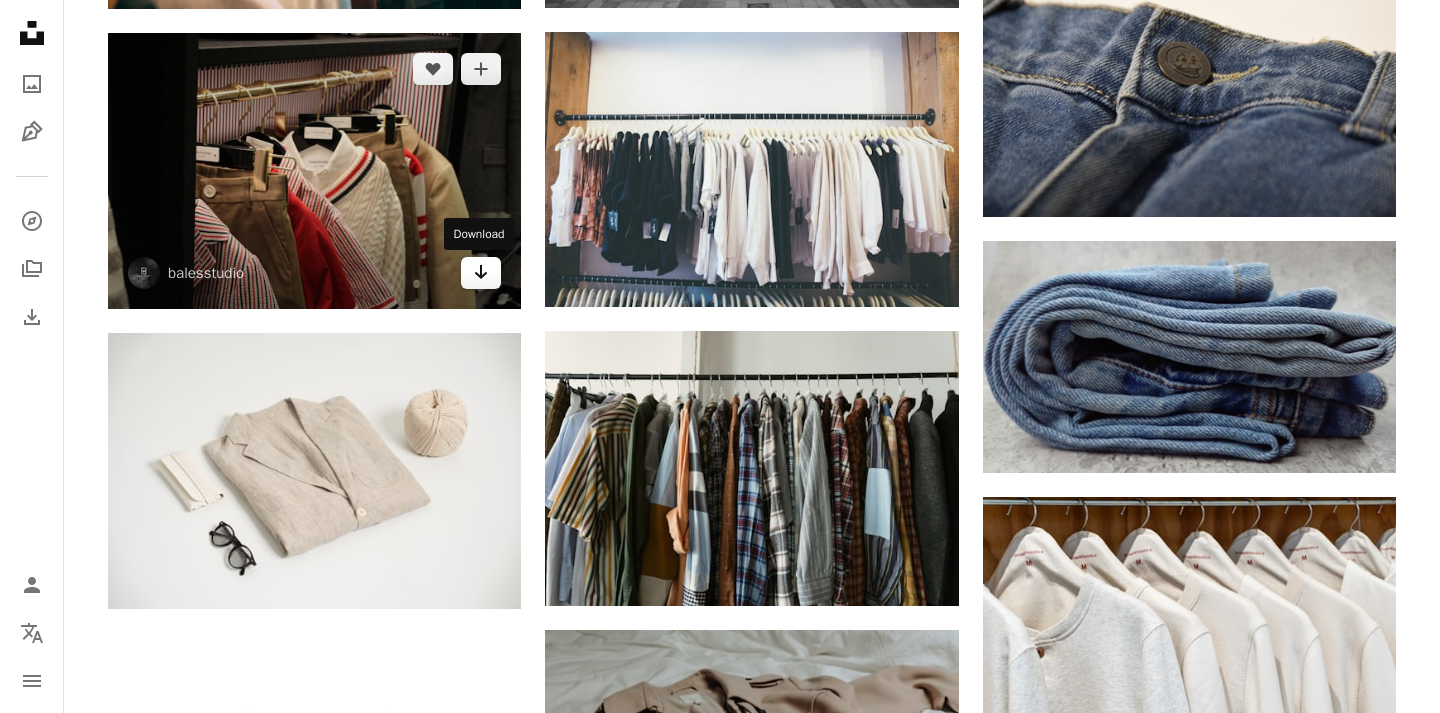 click on "Arrow pointing down" 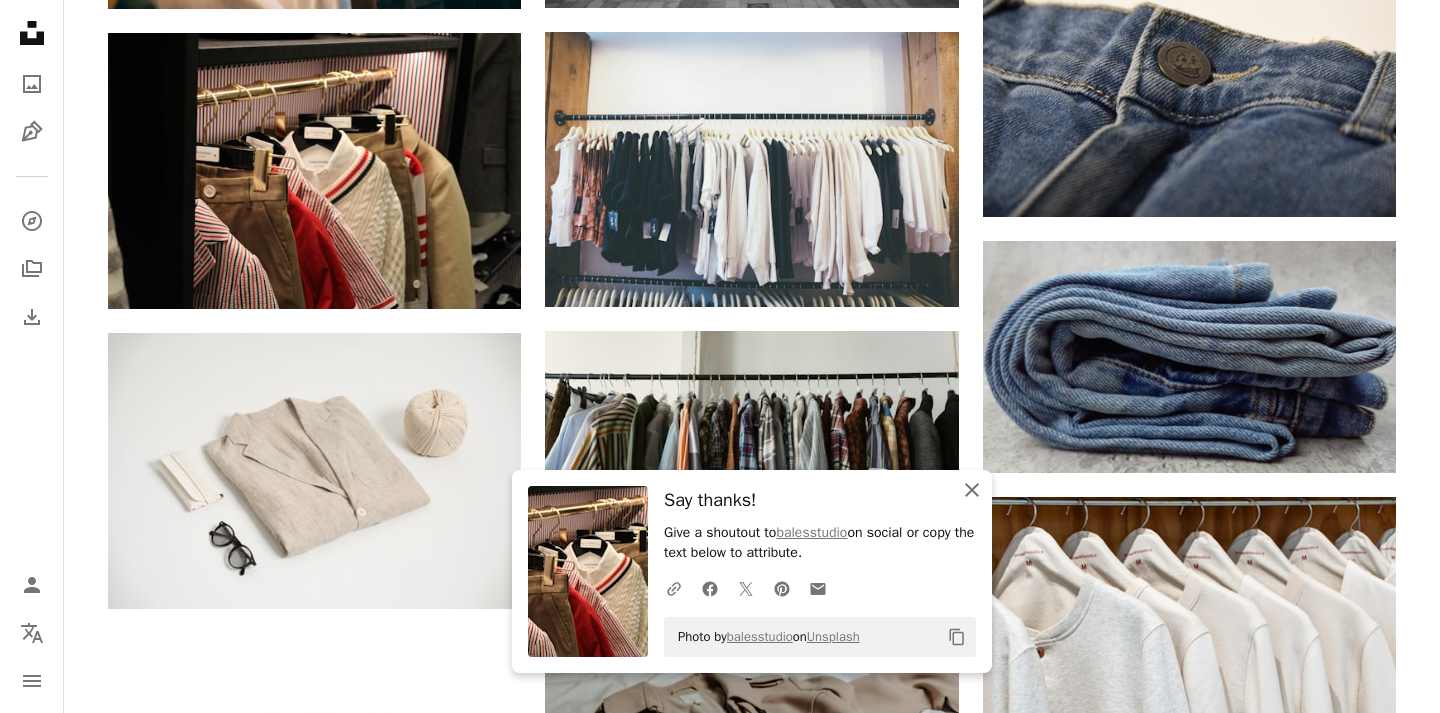 click on "An X shape" 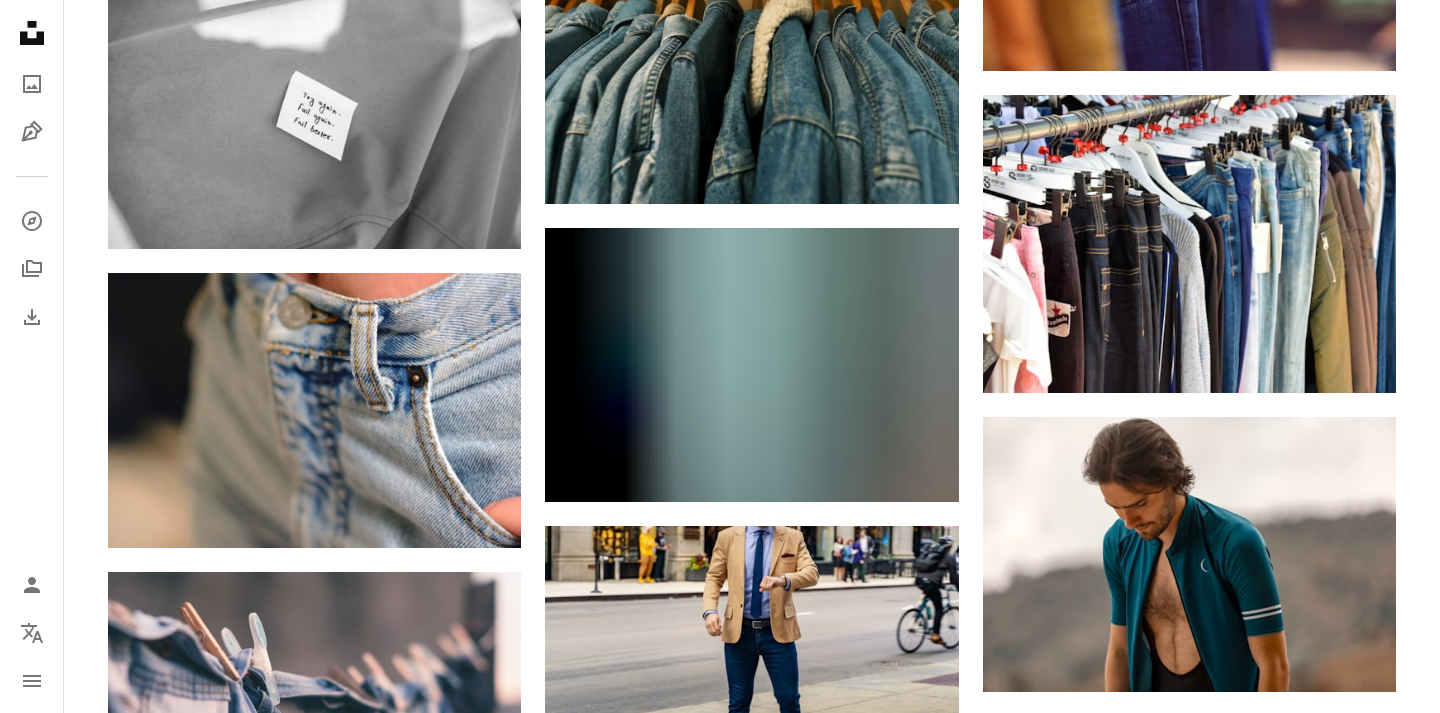 scroll, scrollTop: 9326, scrollLeft: 0, axis: vertical 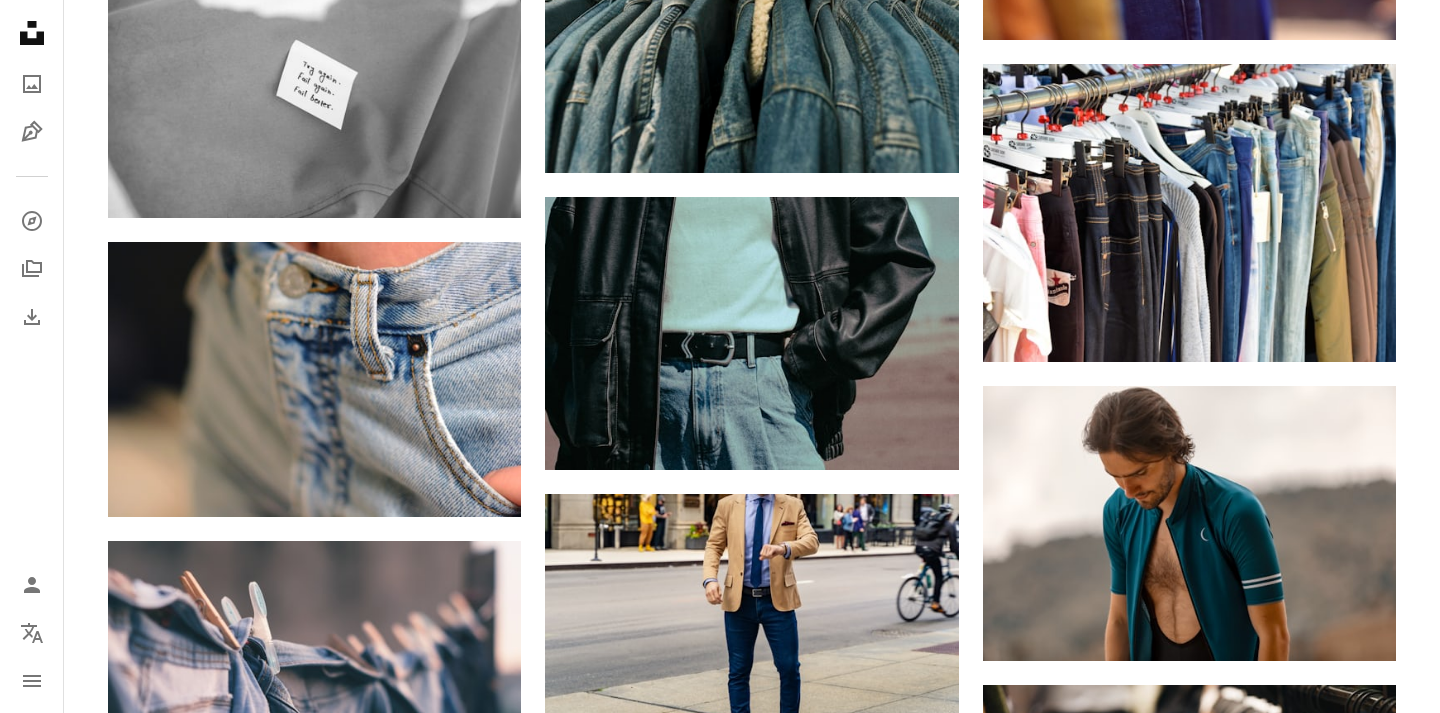 click on "A heart A plus sign Sean Driscoll Arrow pointing down A heart A plus sign Olga Solodilova Arrow pointing down A heart A plus sign L S Arrow pointing down A heart A plus sign Divazus Fabric Store Arrow pointing down A heart A plus sign Rodrigo Rodrigues | WOLF Λ R T Available for hire A checkmark inside of a circle Arrow pointing down A heart A plus sign Adrià Jiménez Available for hire A checkmark inside of a circle Arrow pointing down A heart A plus sign Priscilla Du Preez 🇨🇦 Arrow pointing down A heart A plus sign TuanAnh Blue Available for hire A checkmark inside of a circle Arrow pointing down A heart A plus sign Dylann Hendricks | 딜란 Available for hire A checkmark inside of a circle Arrow pointing down A heart A plus sign Pew Nguyen Available for hire A checkmark inside of a circle Arrow pointing down –– ––– –––  –– ––– –  ––– –––  ––––  –   – –– –––  – – ––– –– –– –––– –– A new kind of advertising" at bounding box center (752, -2307) 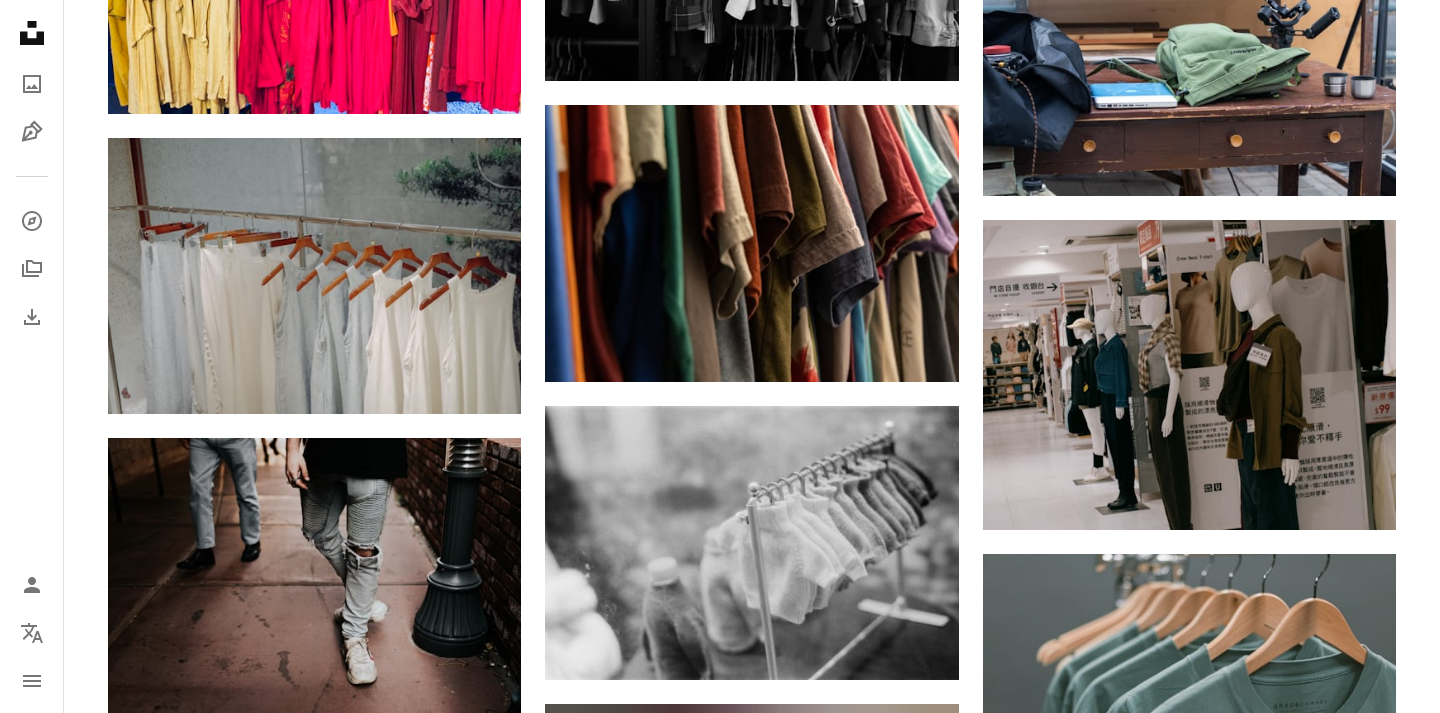 scroll, scrollTop: 25096, scrollLeft: 0, axis: vertical 